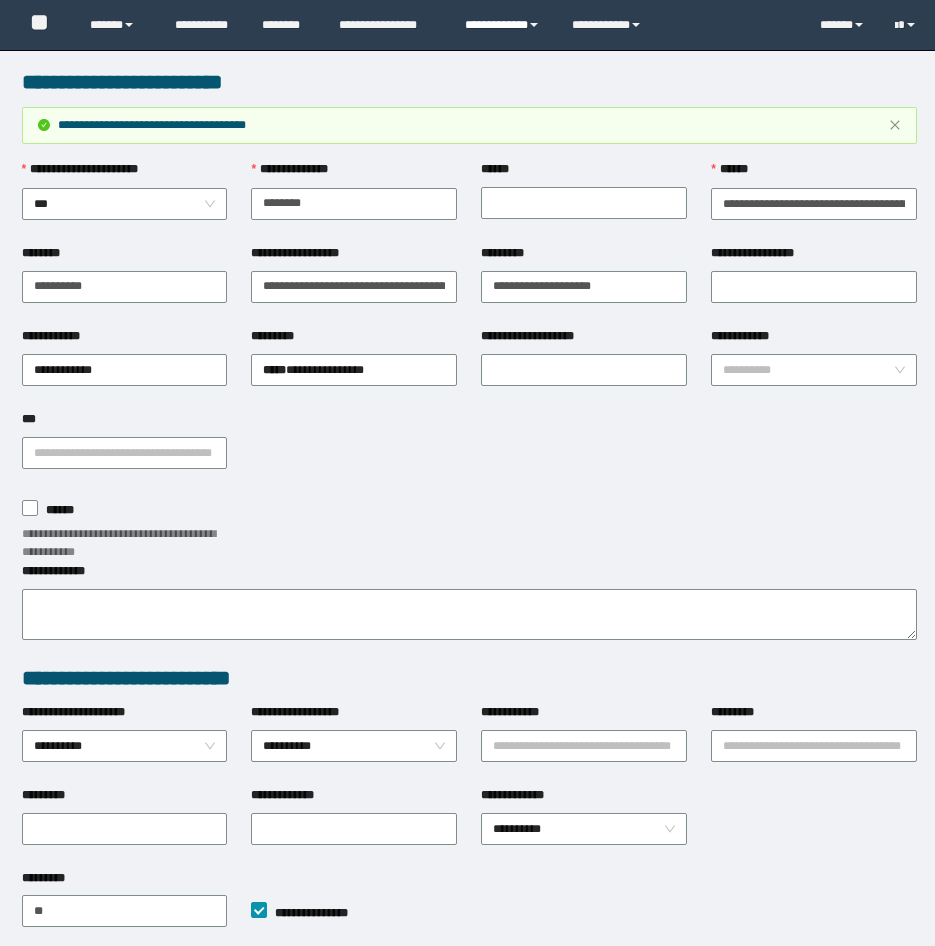 scroll, scrollTop: 337, scrollLeft: 0, axis: vertical 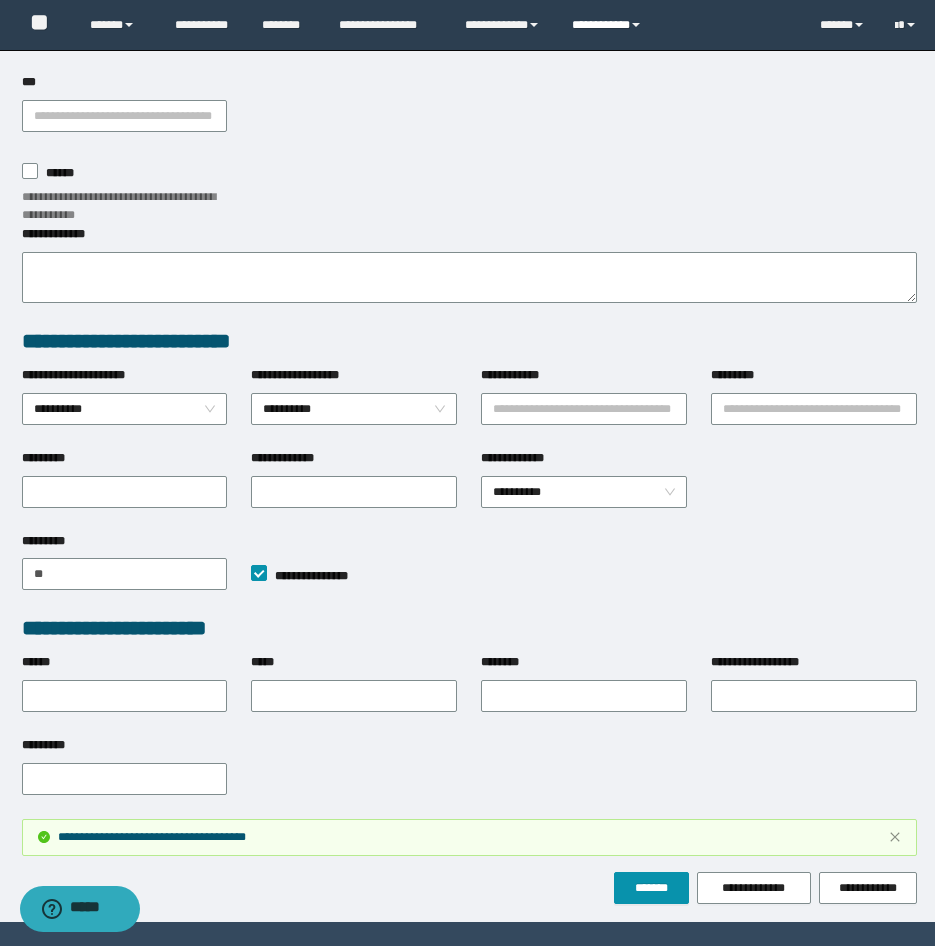 click on "**********" at bounding box center (609, 25) 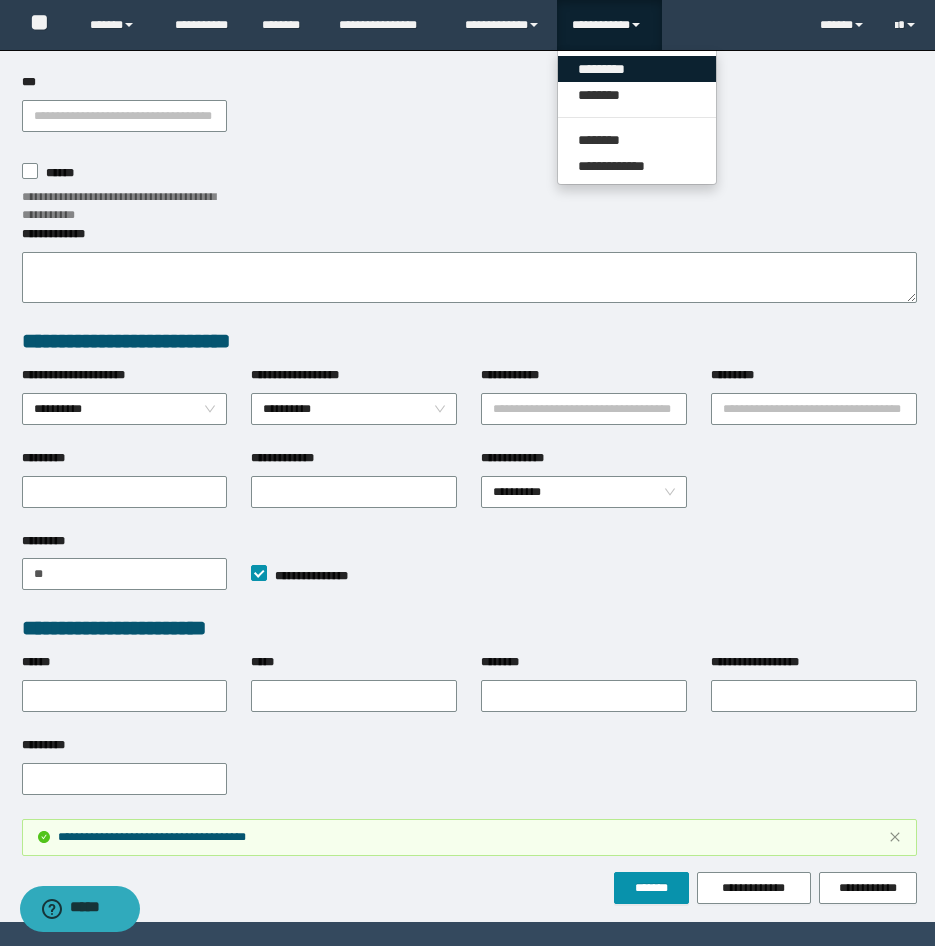 click on "*********" at bounding box center (637, 69) 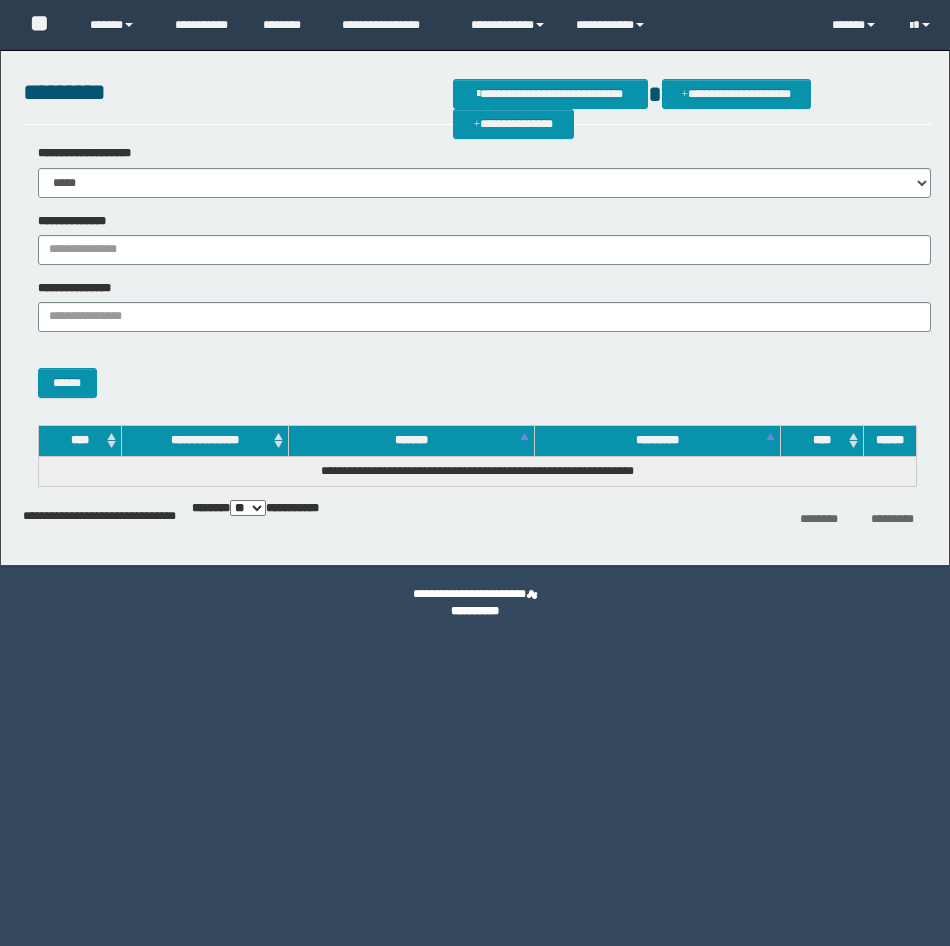 scroll, scrollTop: 0, scrollLeft: 0, axis: both 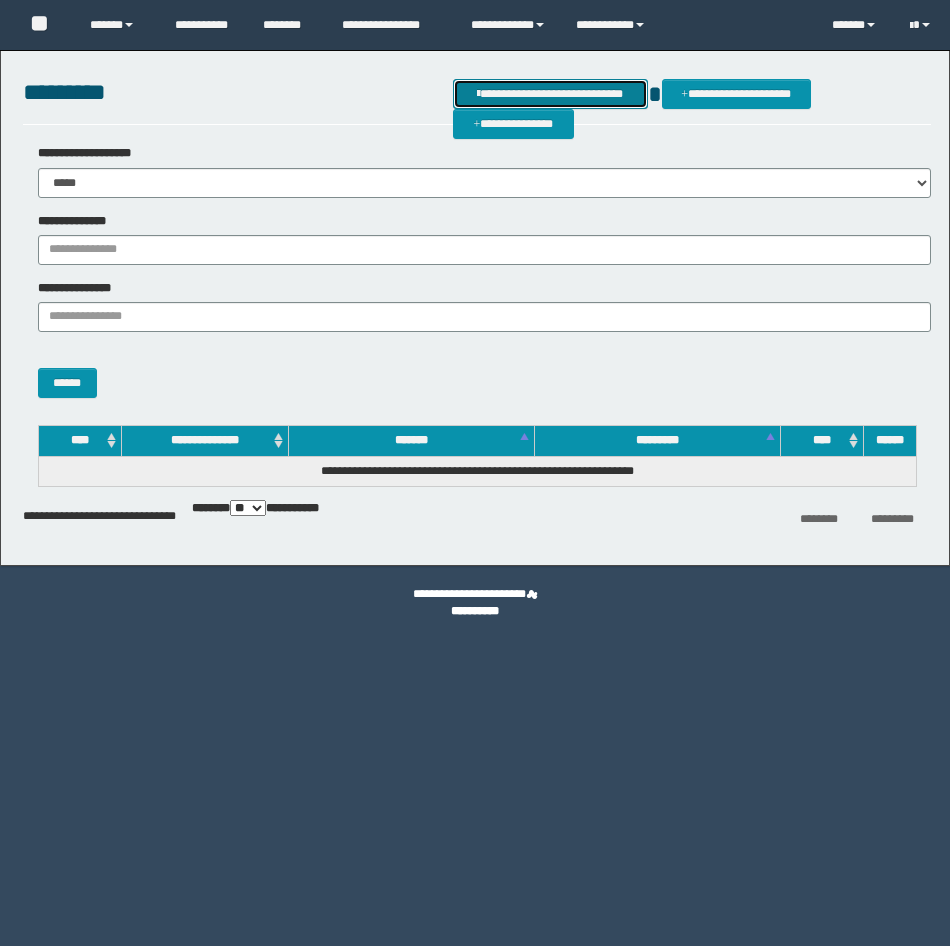 click on "**********" at bounding box center [550, 94] 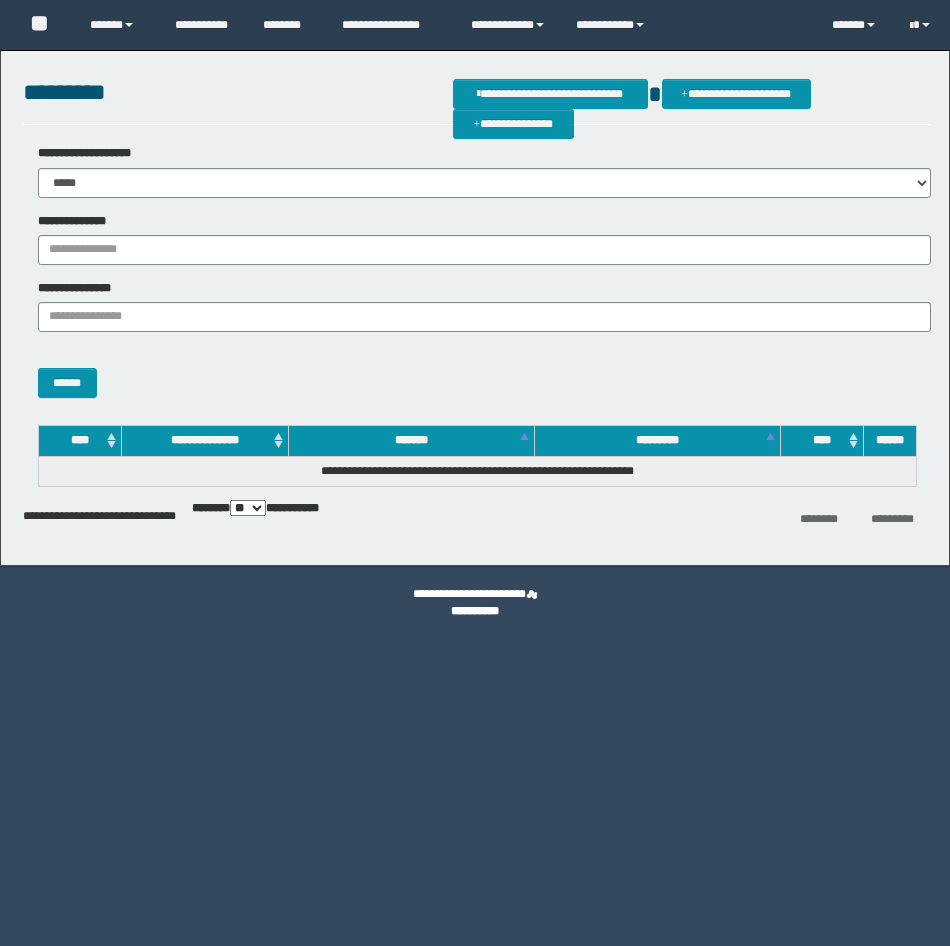 scroll, scrollTop: 0, scrollLeft: 0, axis: both 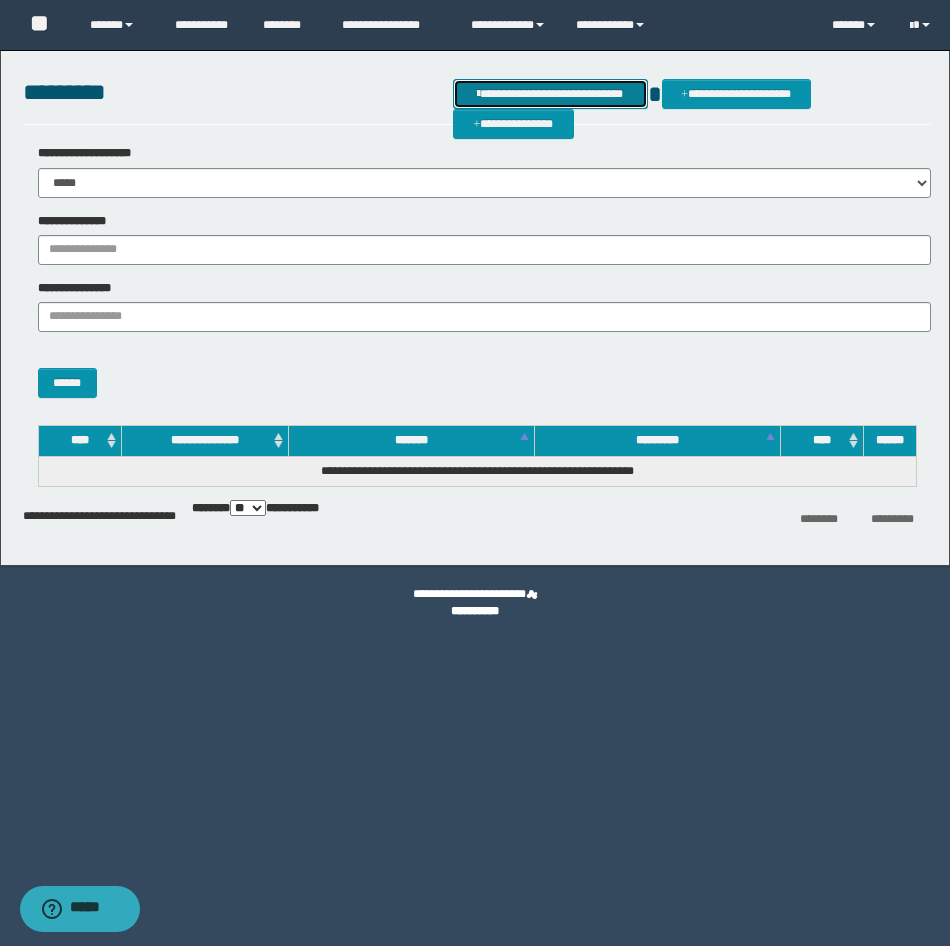 click on "**********" at bounding box center [550, 94] 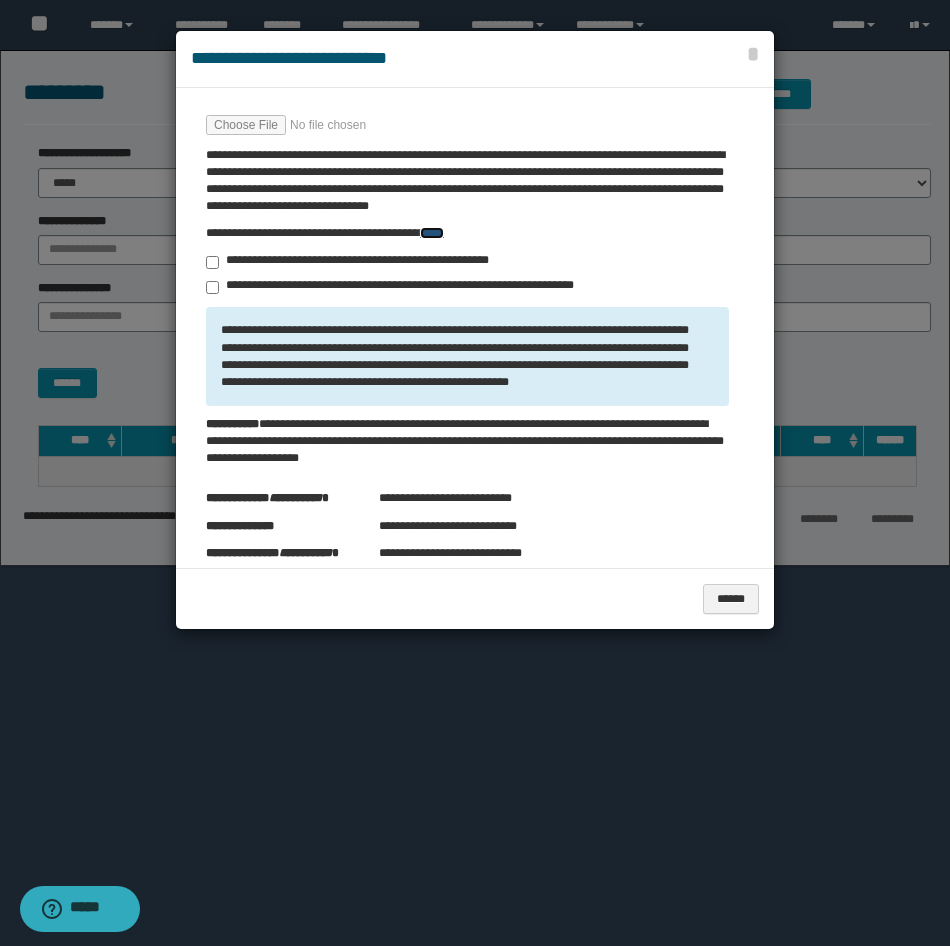 click on "****" at bounding box center (432, 233) 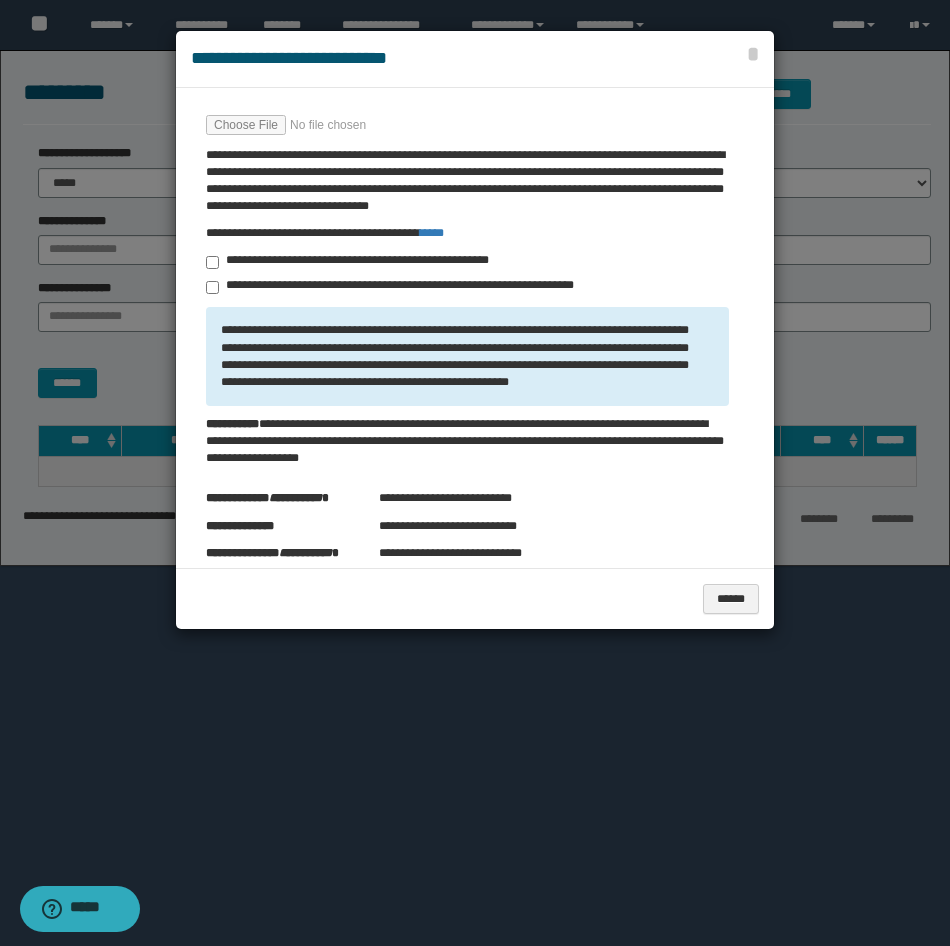 click at bounding box center (475, 473) 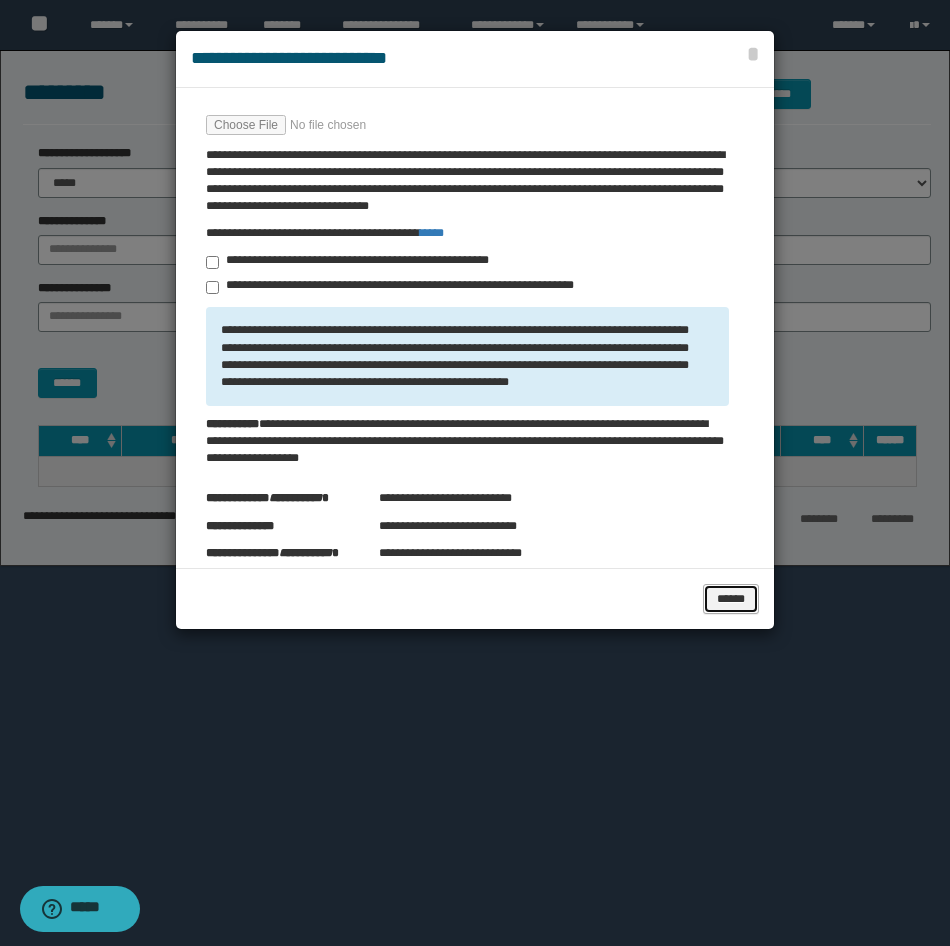 click on "******" at bounding box center (731, 599) 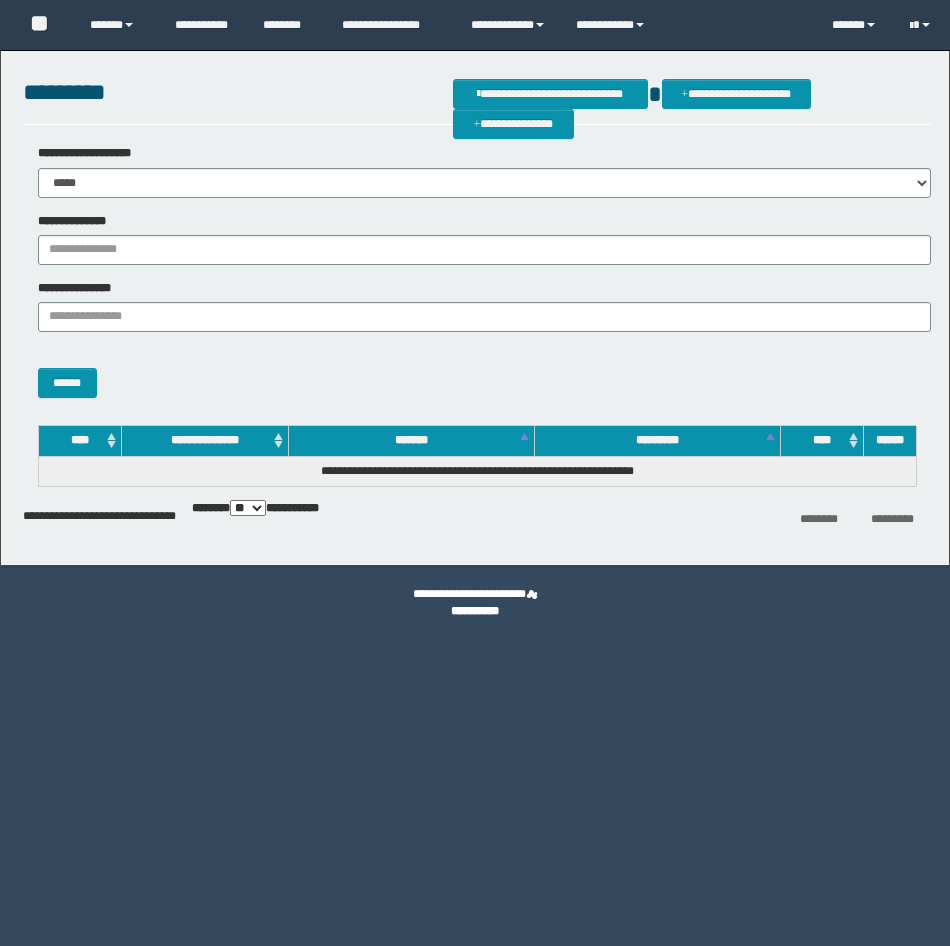 scroll, scrollTop: 0, scrollLeft: 0, axis: both 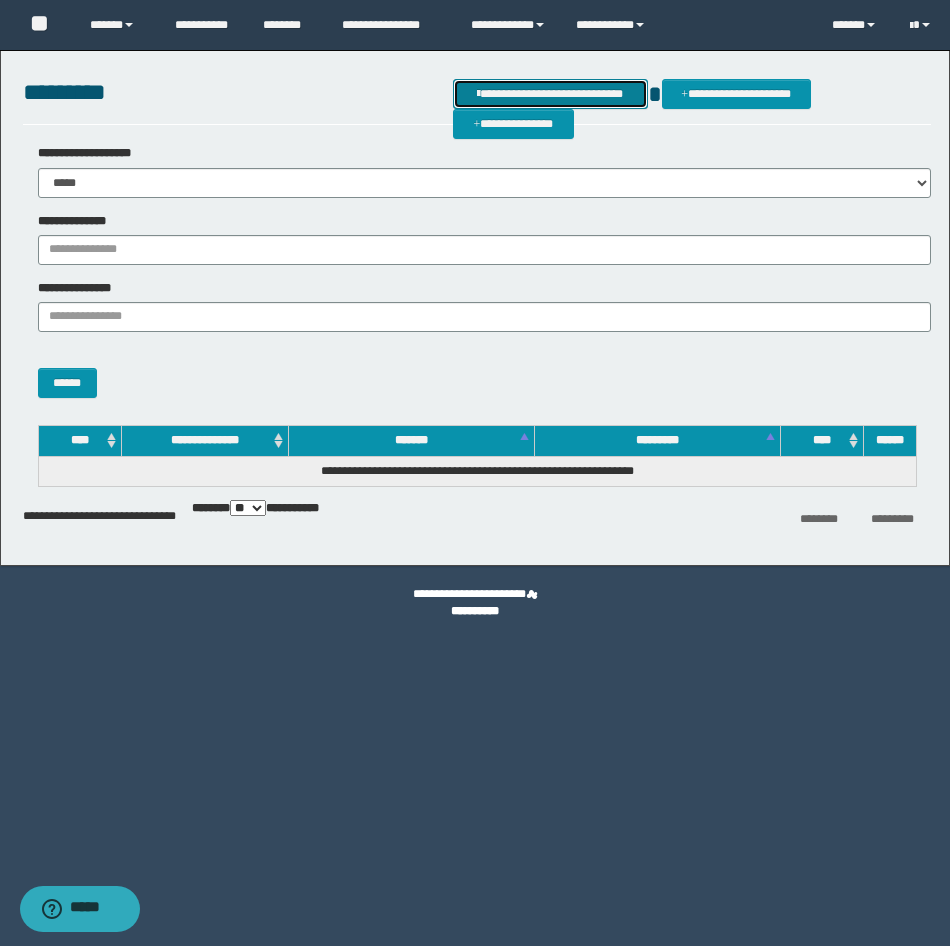 click on "**********" at bounding box center (550, 94) 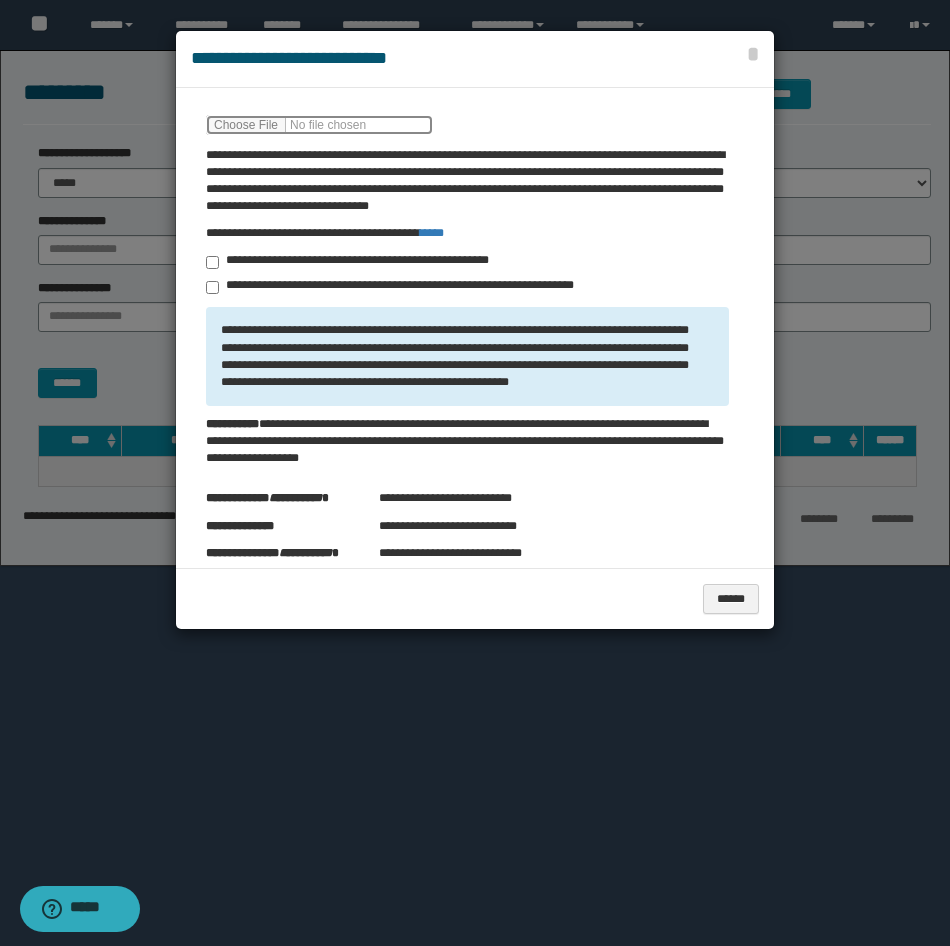 click at bounding box center (319, 125) 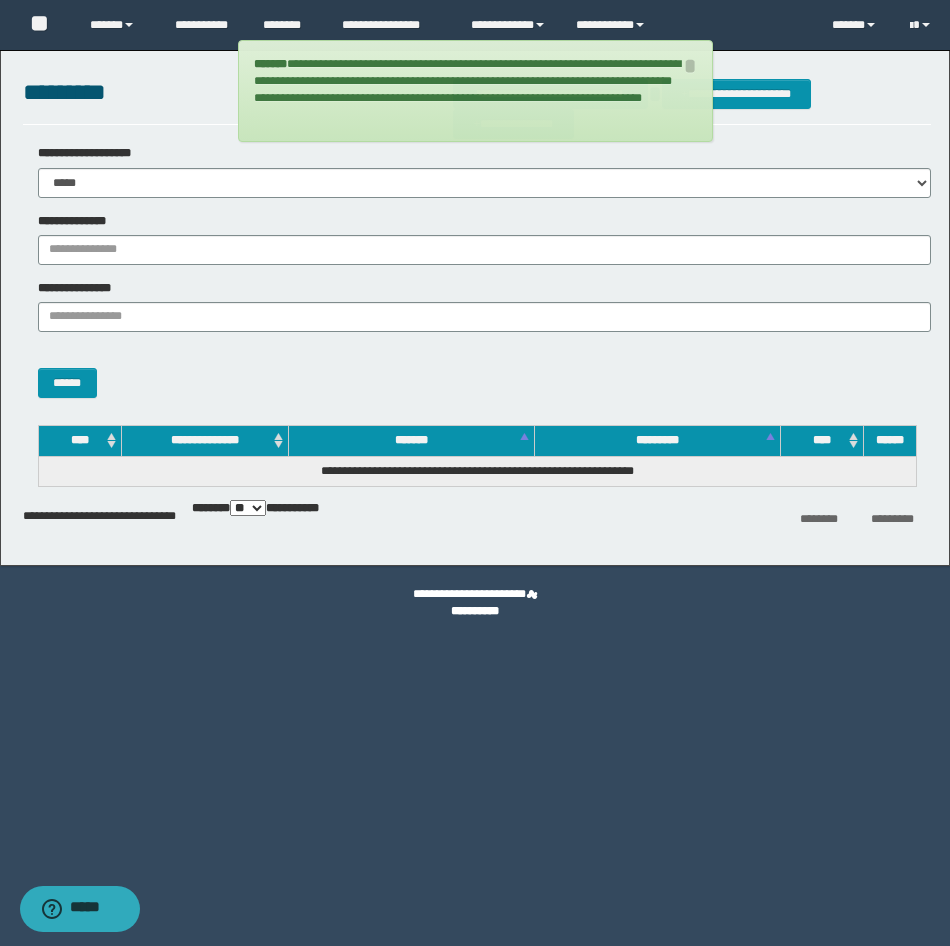 click on "**********" at bounding box center (475, 473) 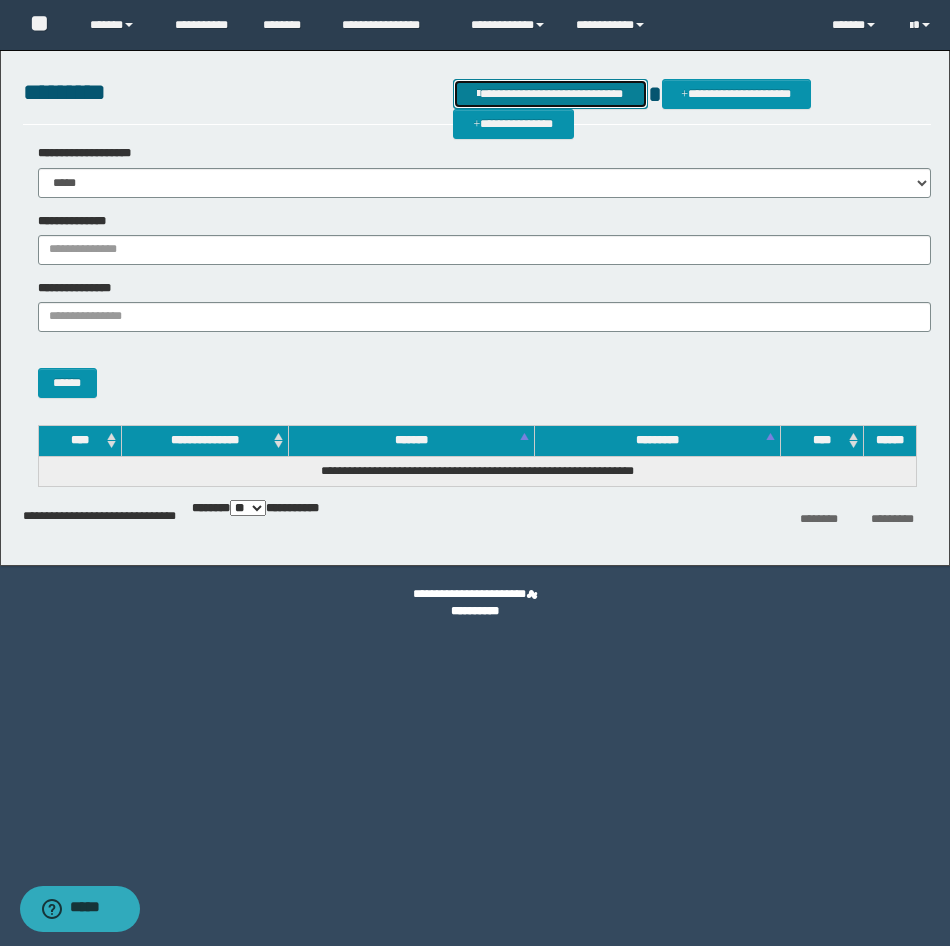 click on "**********" at bounding box center [550, 94] 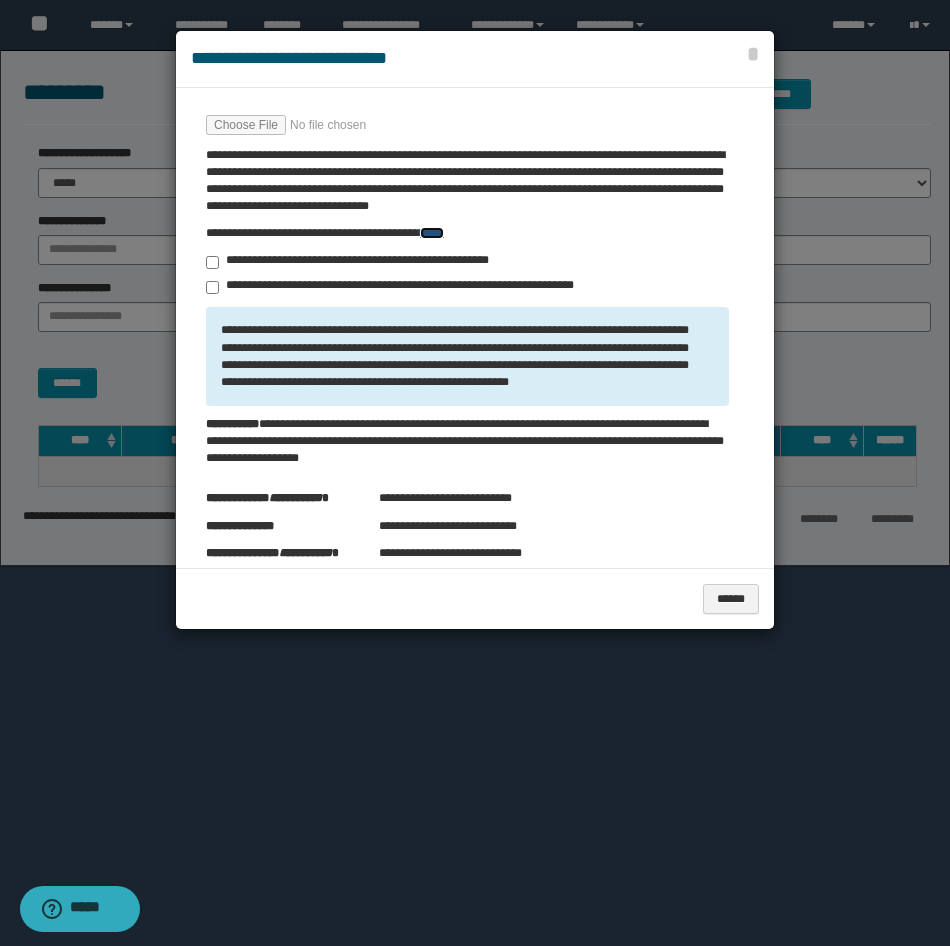 click on "****" at bounding box center [432, 233] 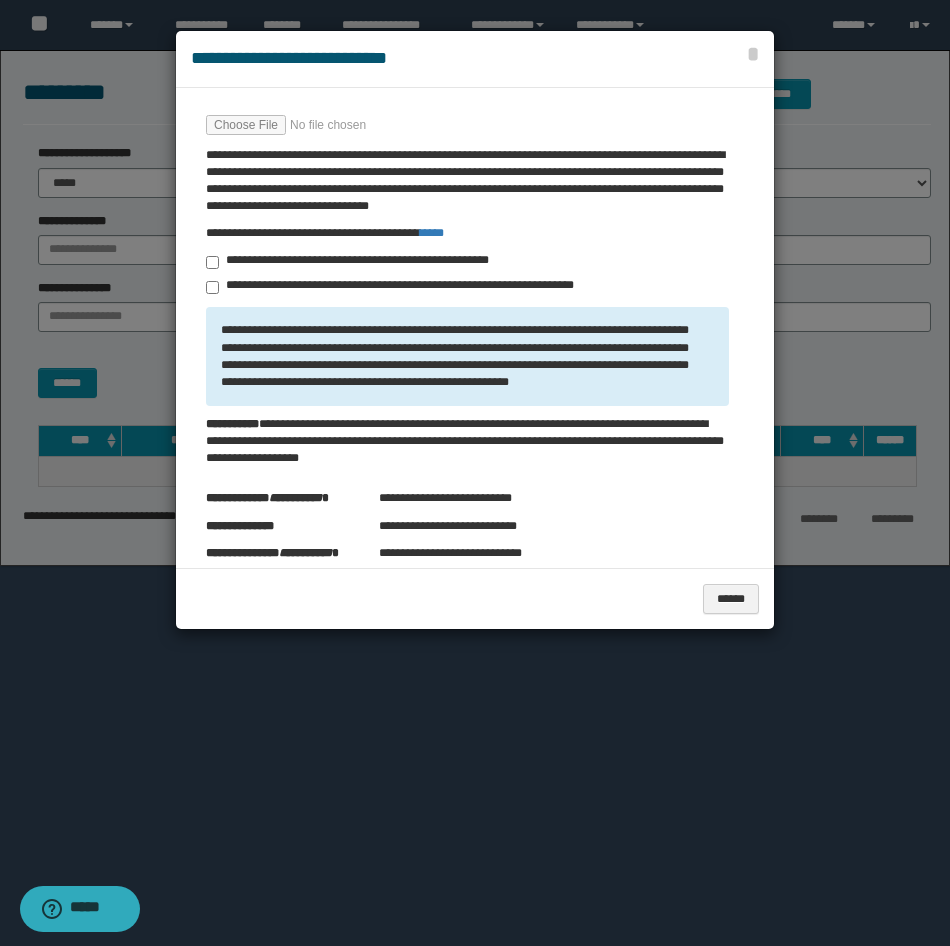 click at bounding box center [475, 473] 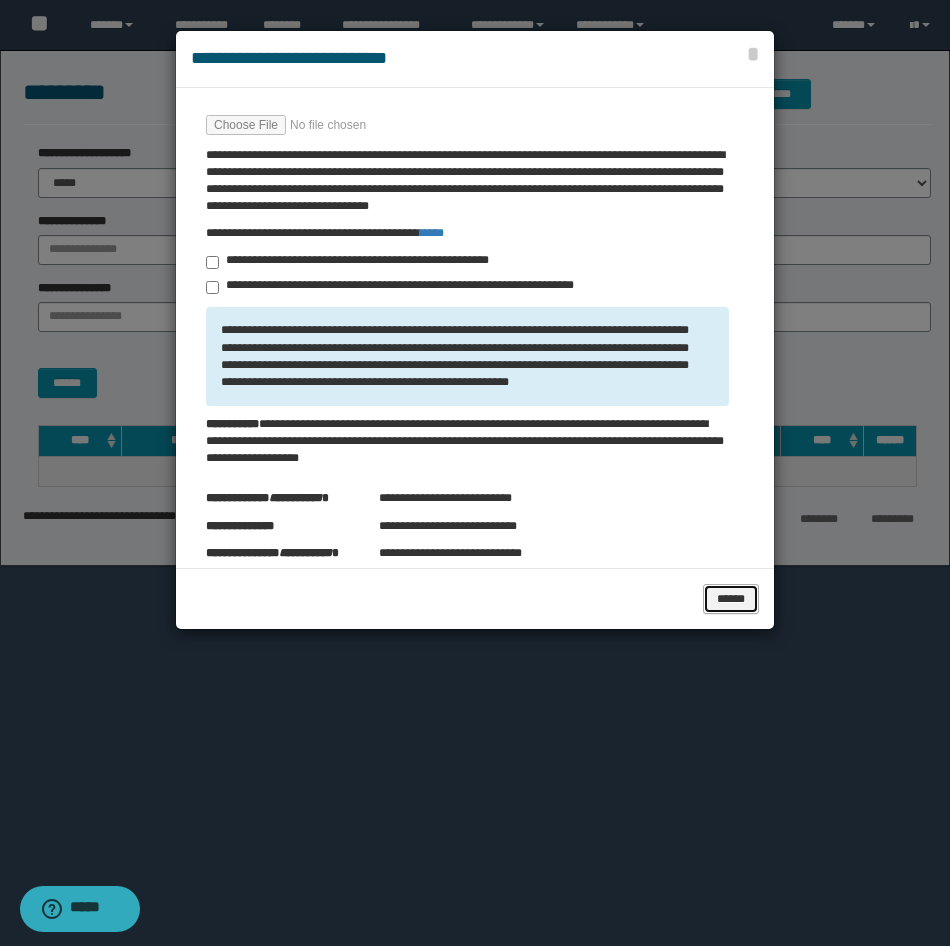 click on "******" at bounding box center (731, 599) 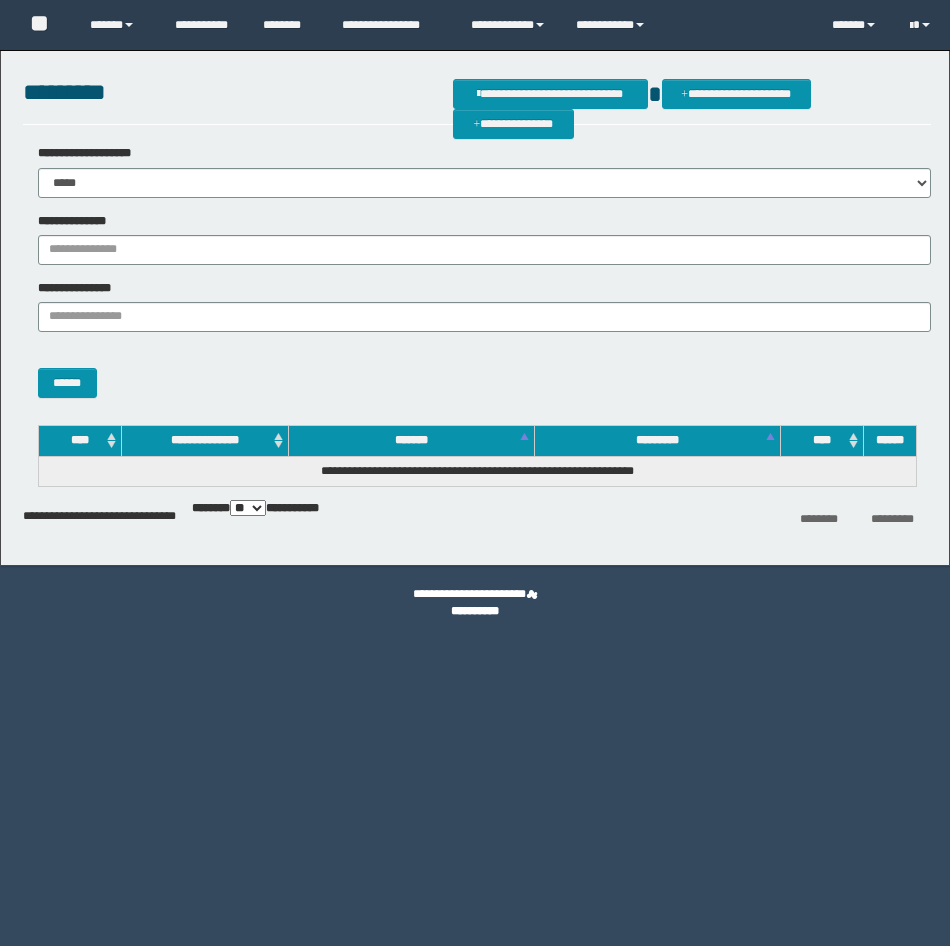 scroll, scrollTop: 0, scrollLeft: 0, axis: both 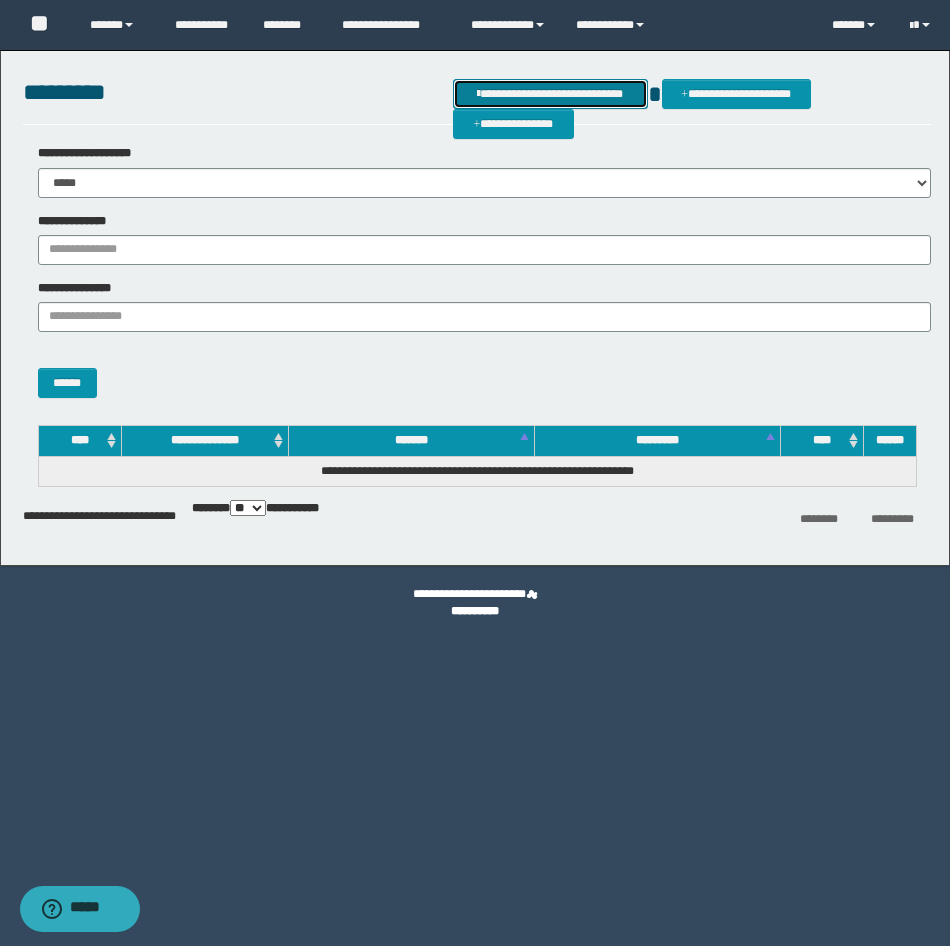 click on "**********" at bounding box center (550, 94) 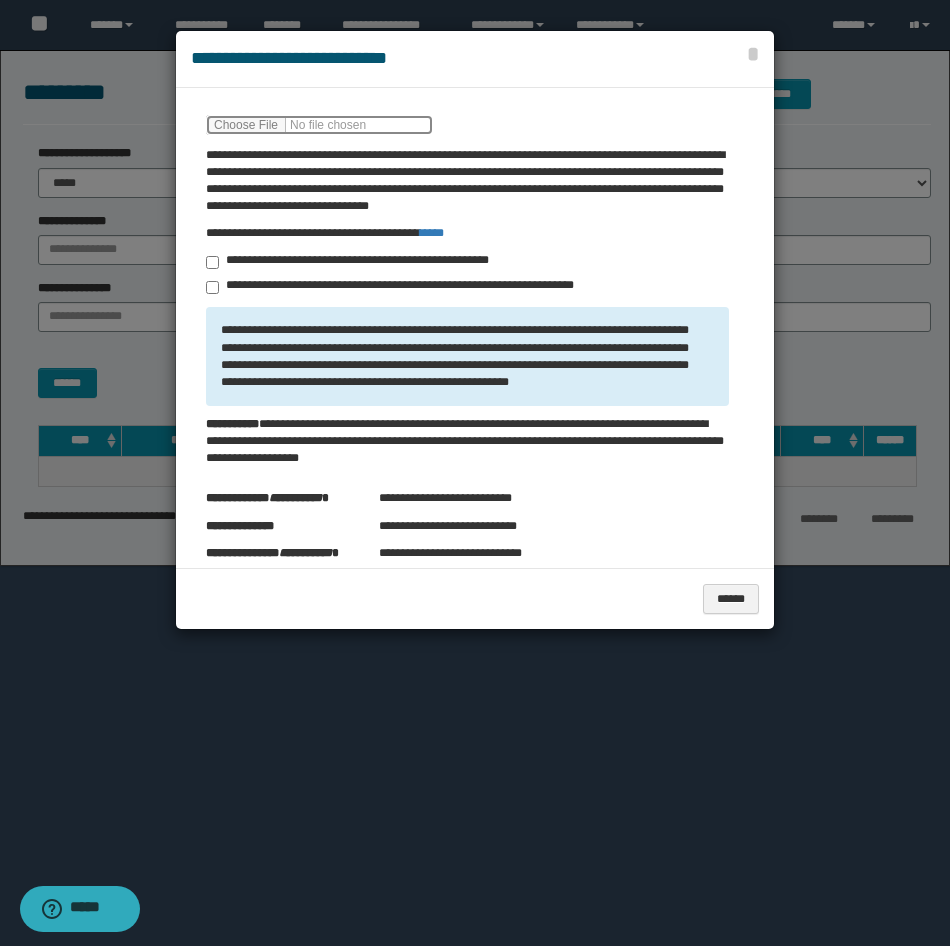 click at bounding box center [319, 125] 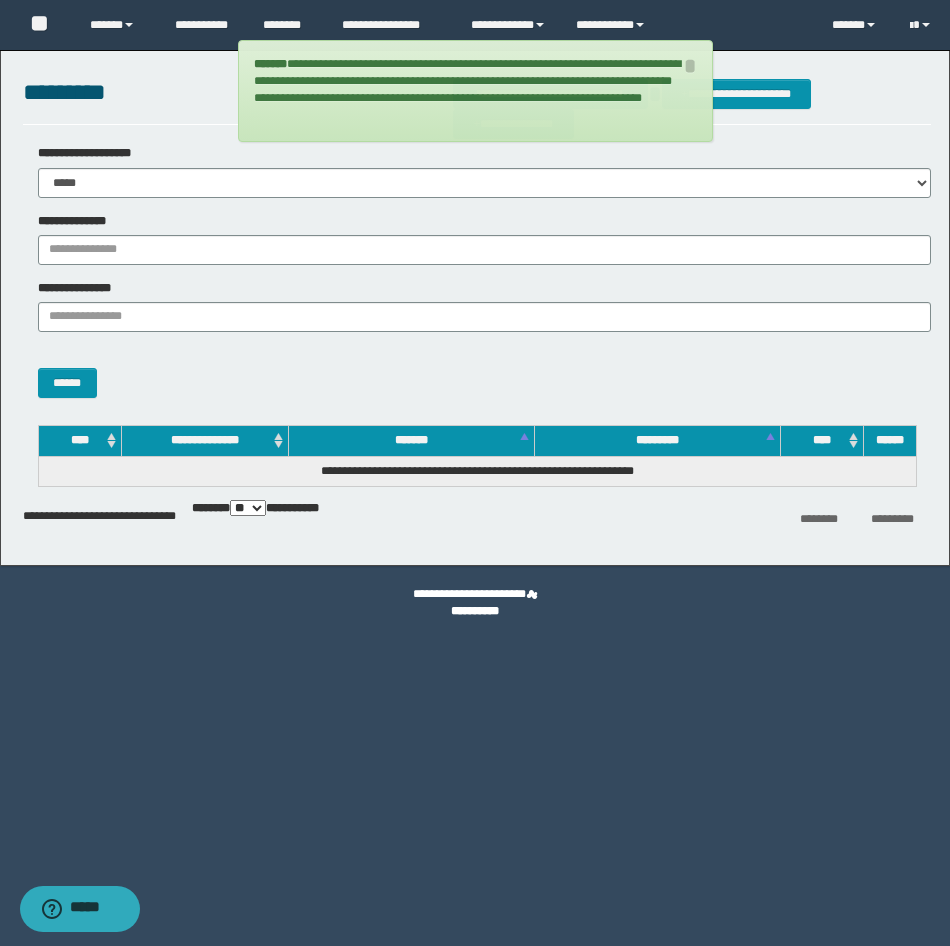 click on "**********" at bounding box center (475, 473) 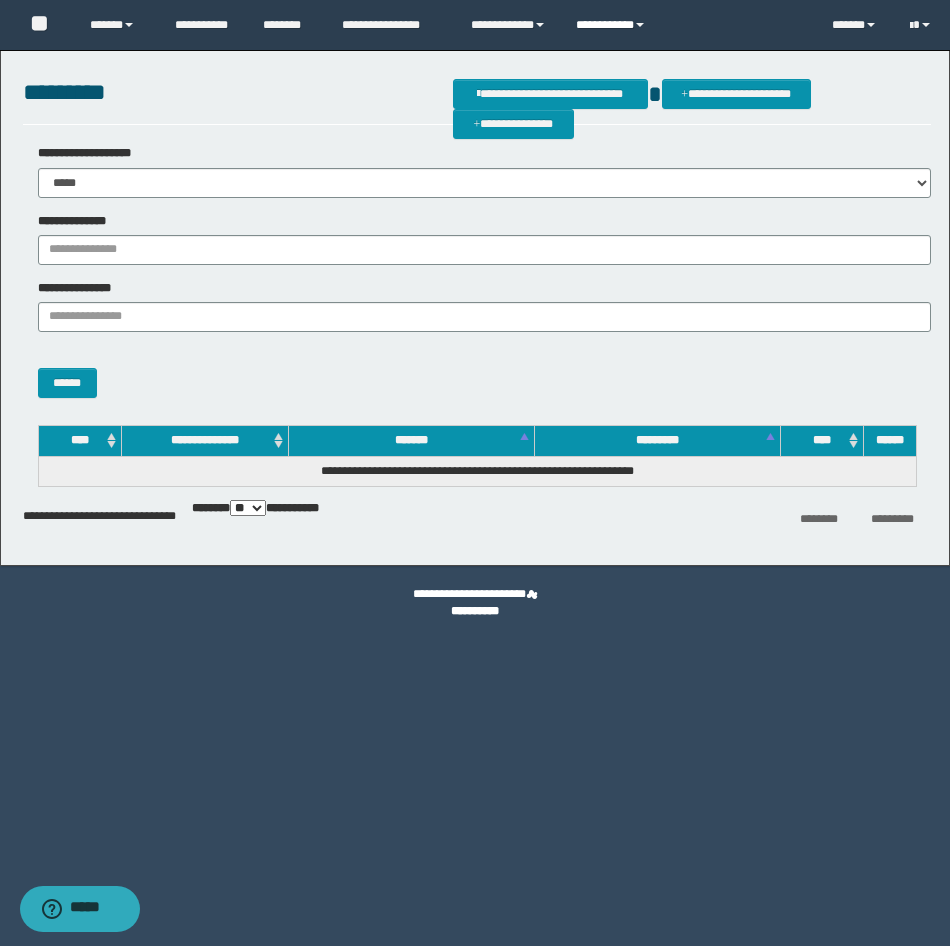 click on "**********" at bounding box center [613, 25] 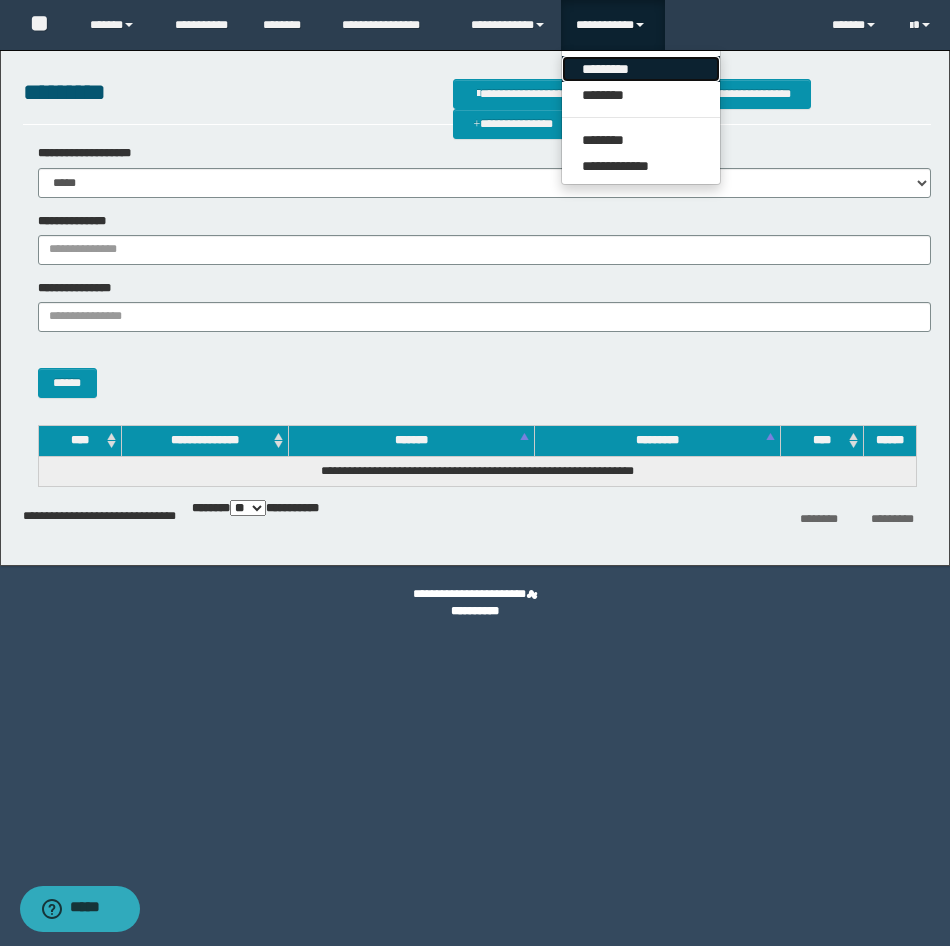 click on "*********" at bounding box center [641, 69] 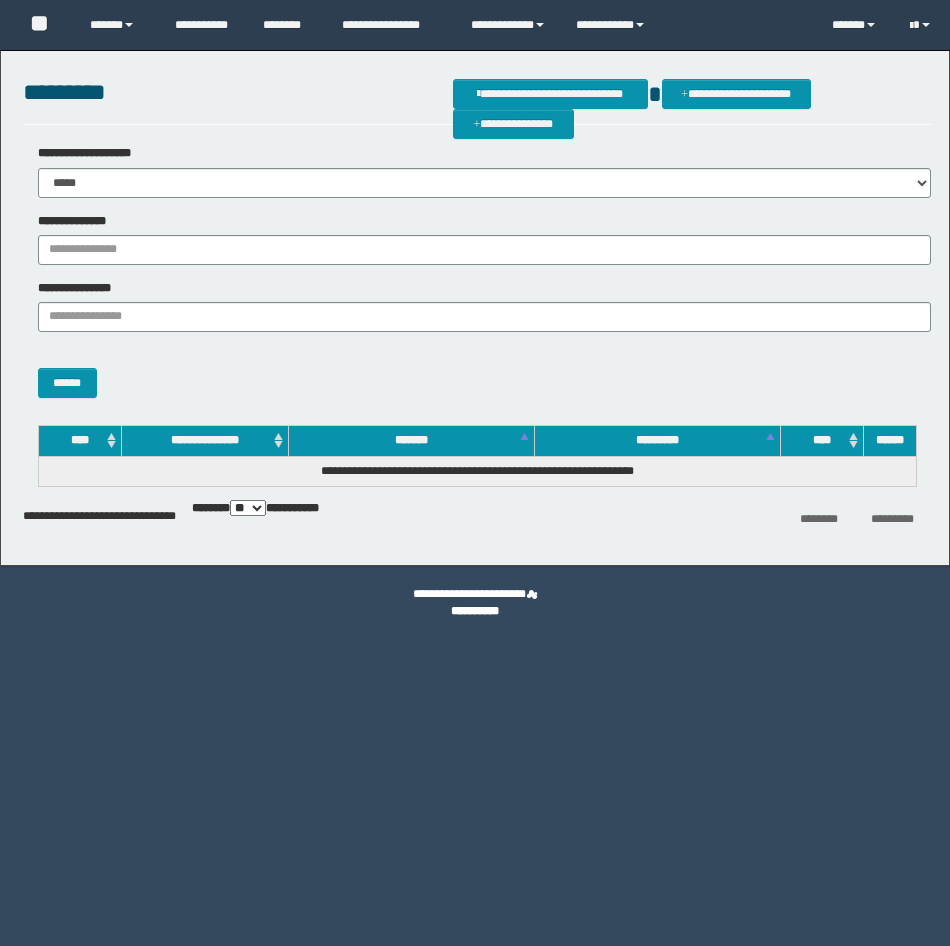 scroll, scrollTop: 0, scrollLeft: 0, axis: both 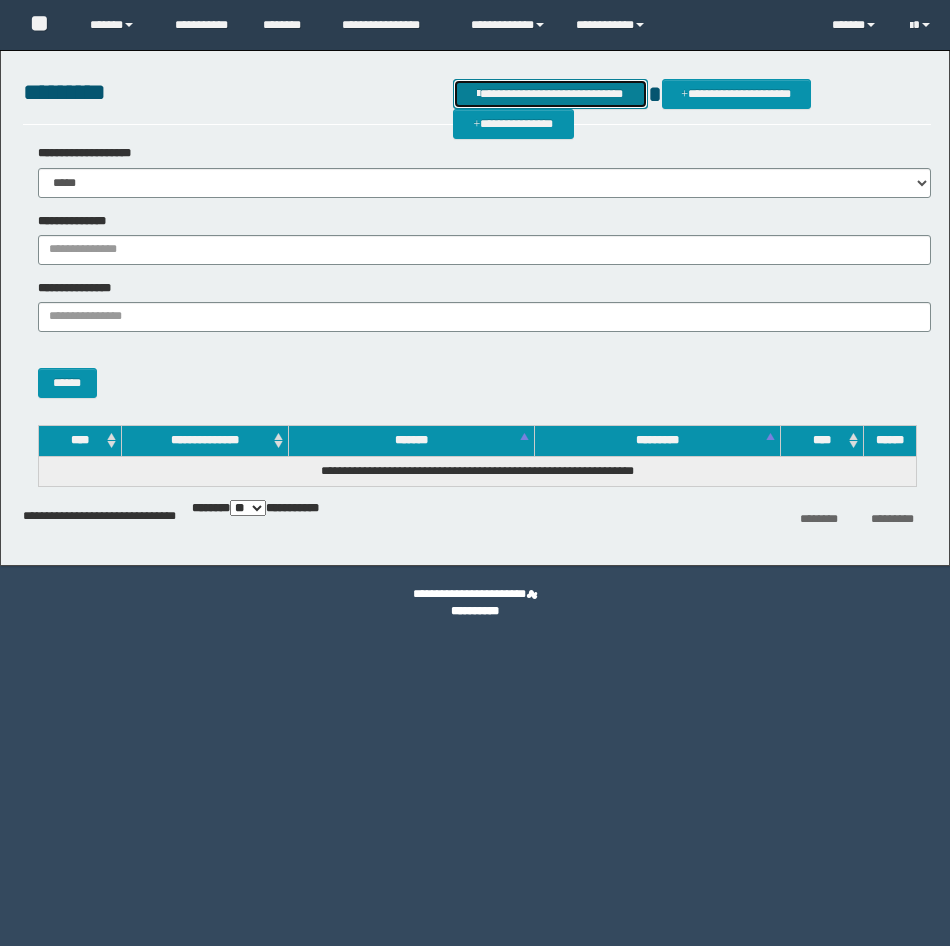 click on "**********" at bounding box center (550, 94) 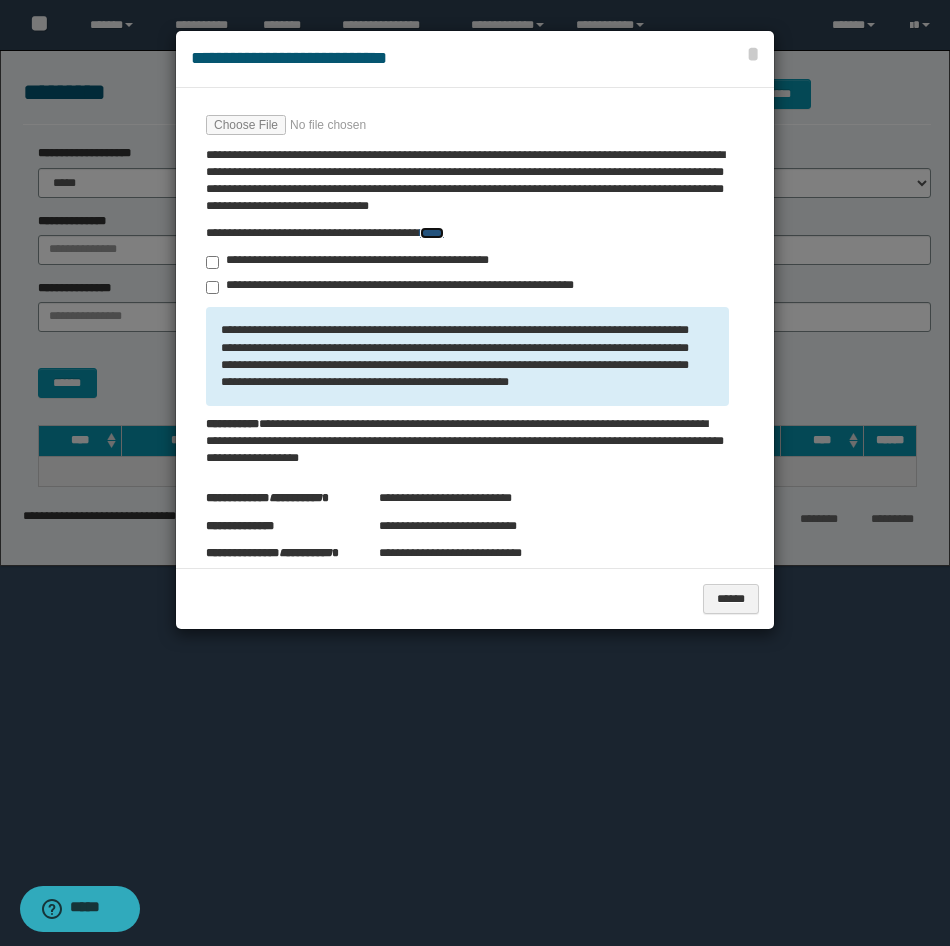 click on "****" at bounding box center [432, 233] 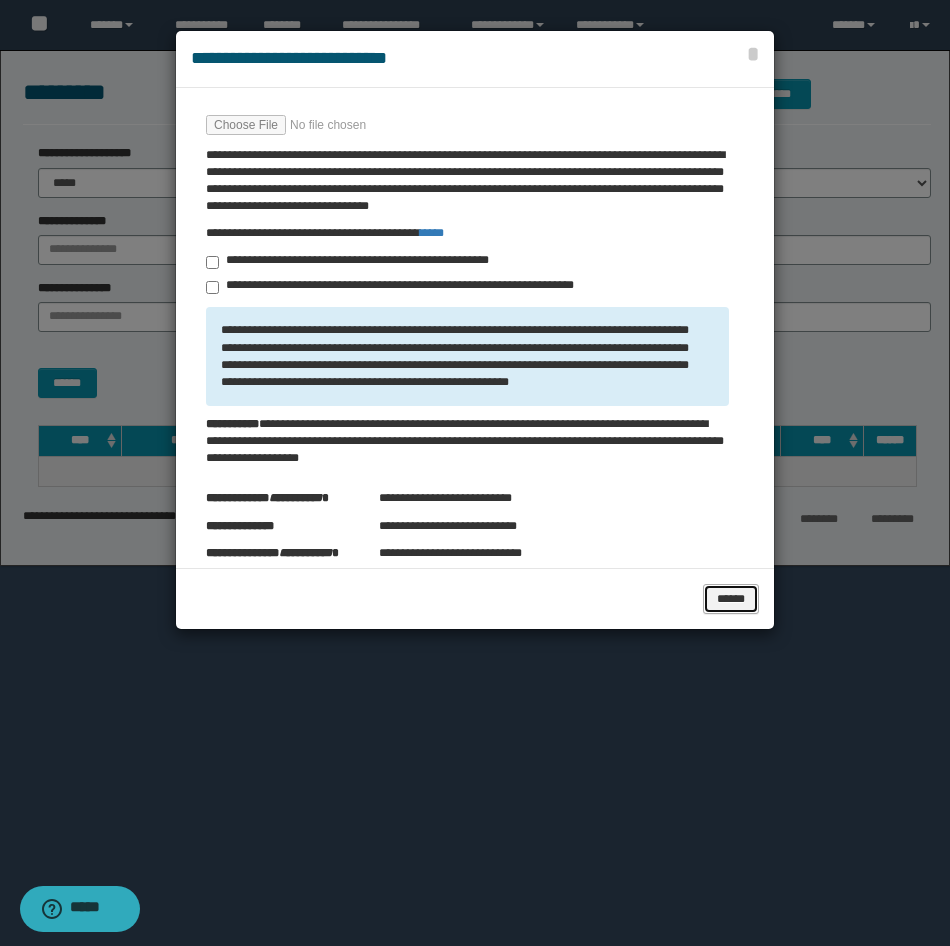 click on "******" at bounding box center (731, 599) 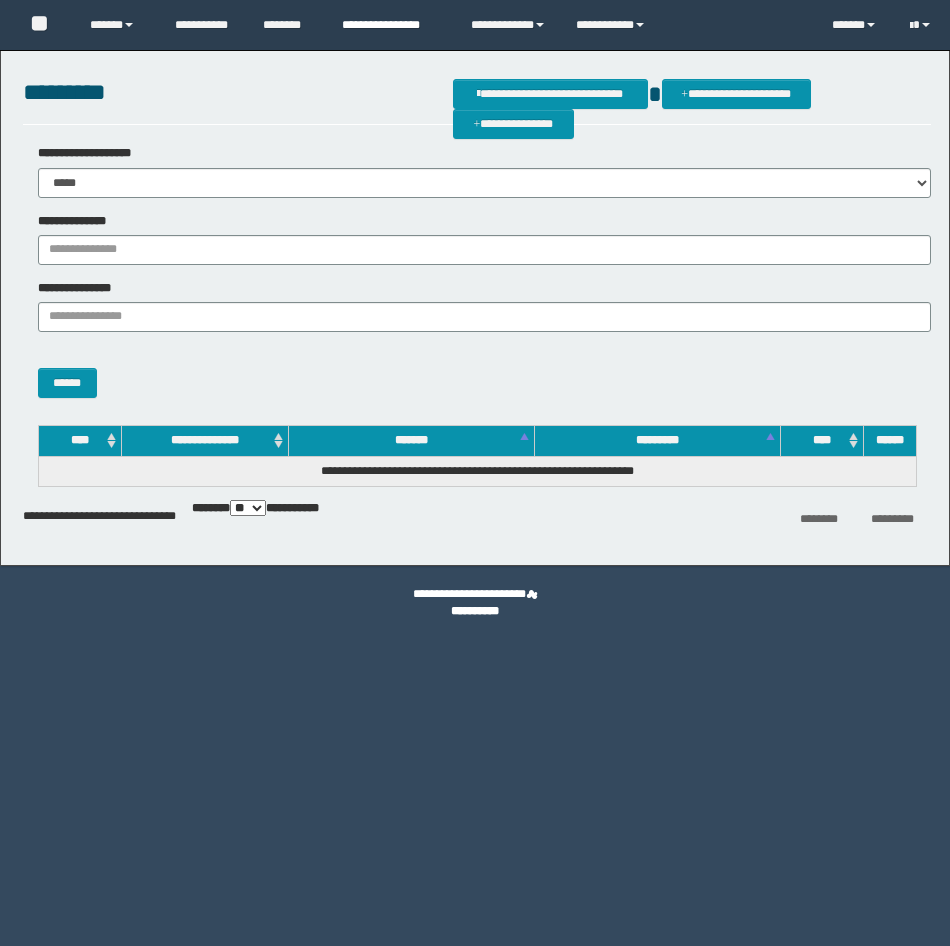 scroll, scrollTop: 0, scrollLeft: 0, axis: both 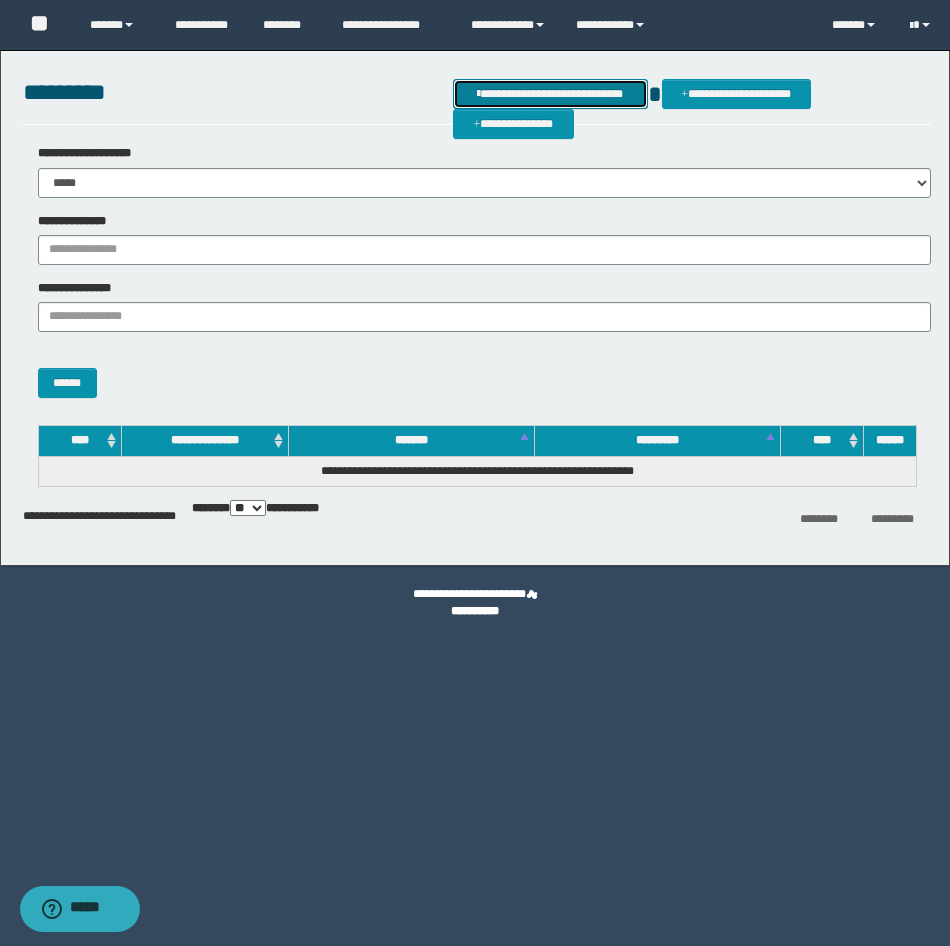 click on "**********" at bounding box center (550, 94) 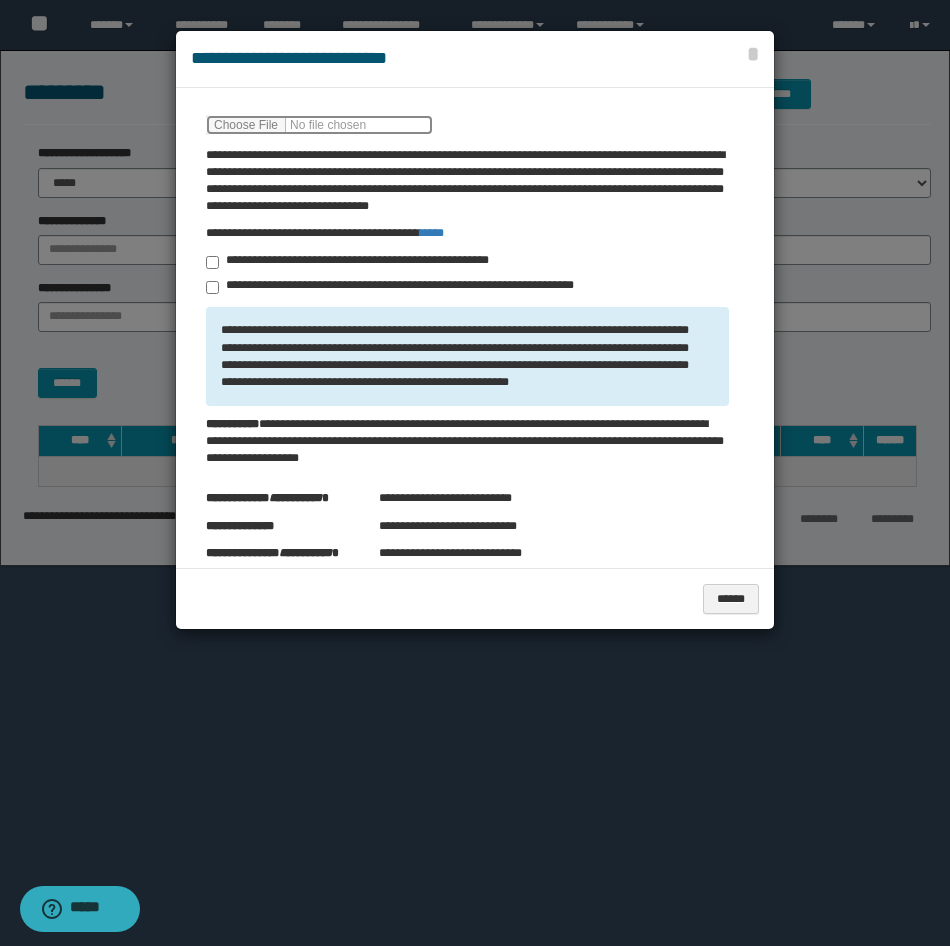 click at bounding box center (319, 125) 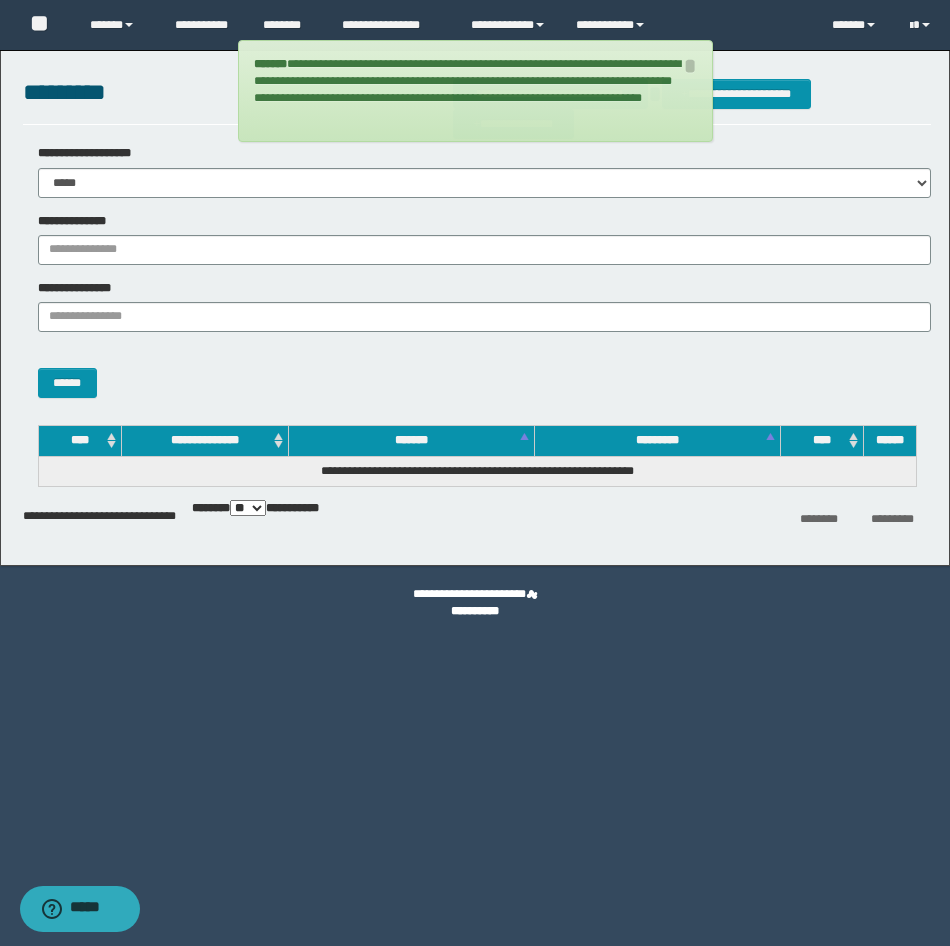 click on "**********" at bounding box center (475, 473) 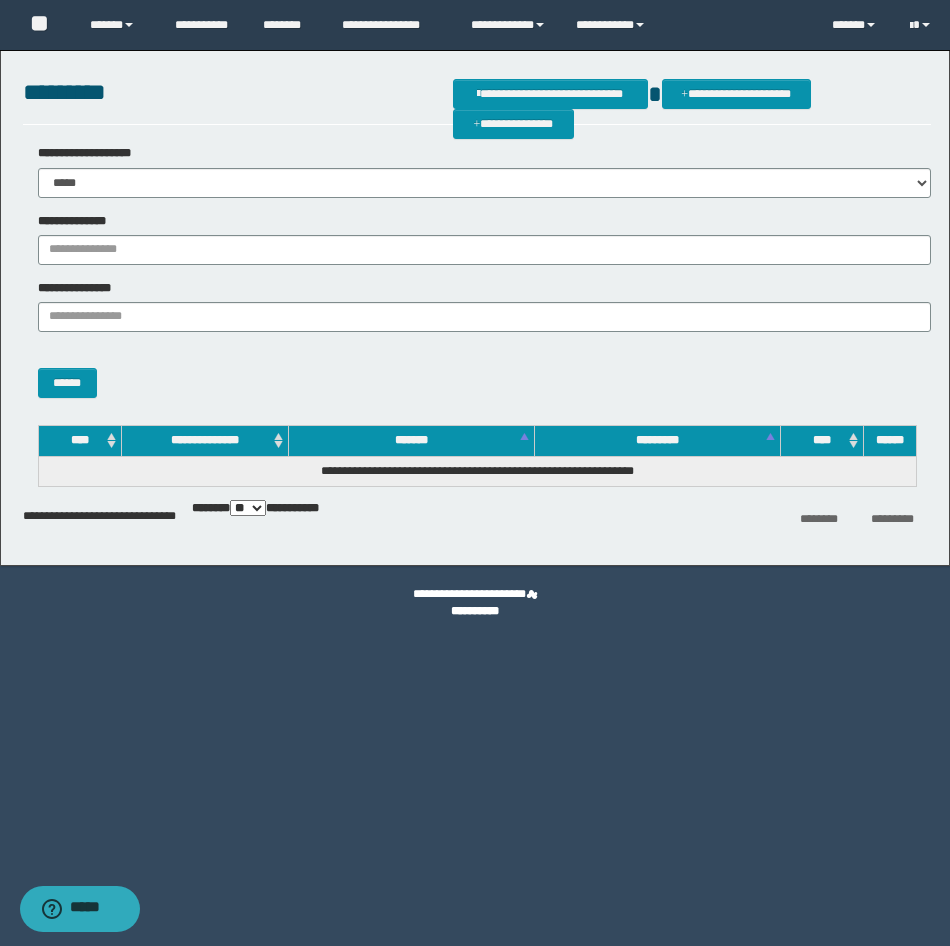 click on "**********" at bounding box center (475, 303) 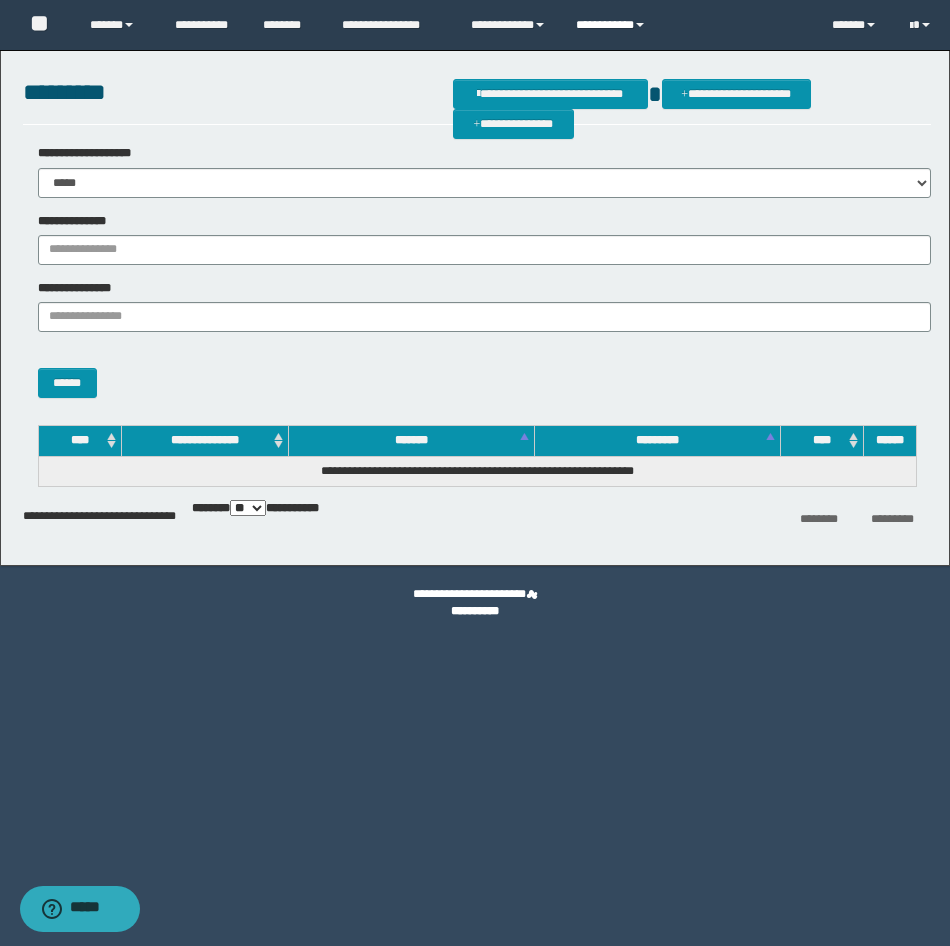 click on "**********" at bounding box center (613, 25) 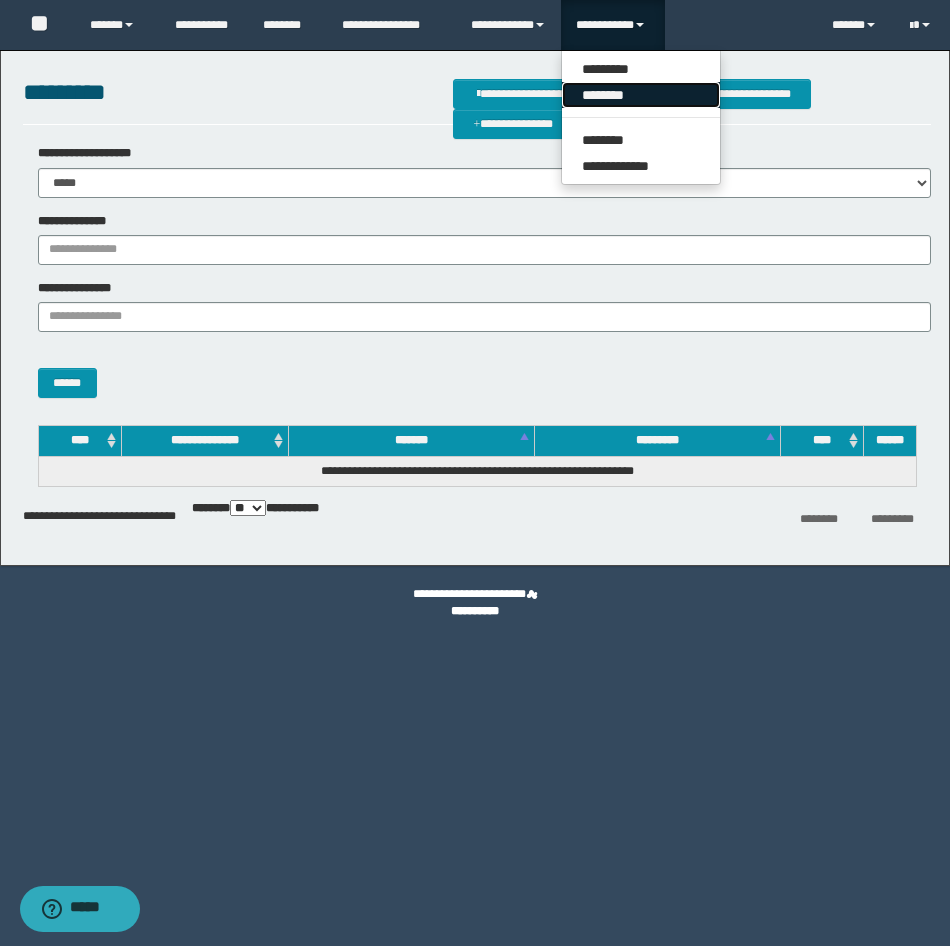 click on "********" at bounding box center (641, 95) 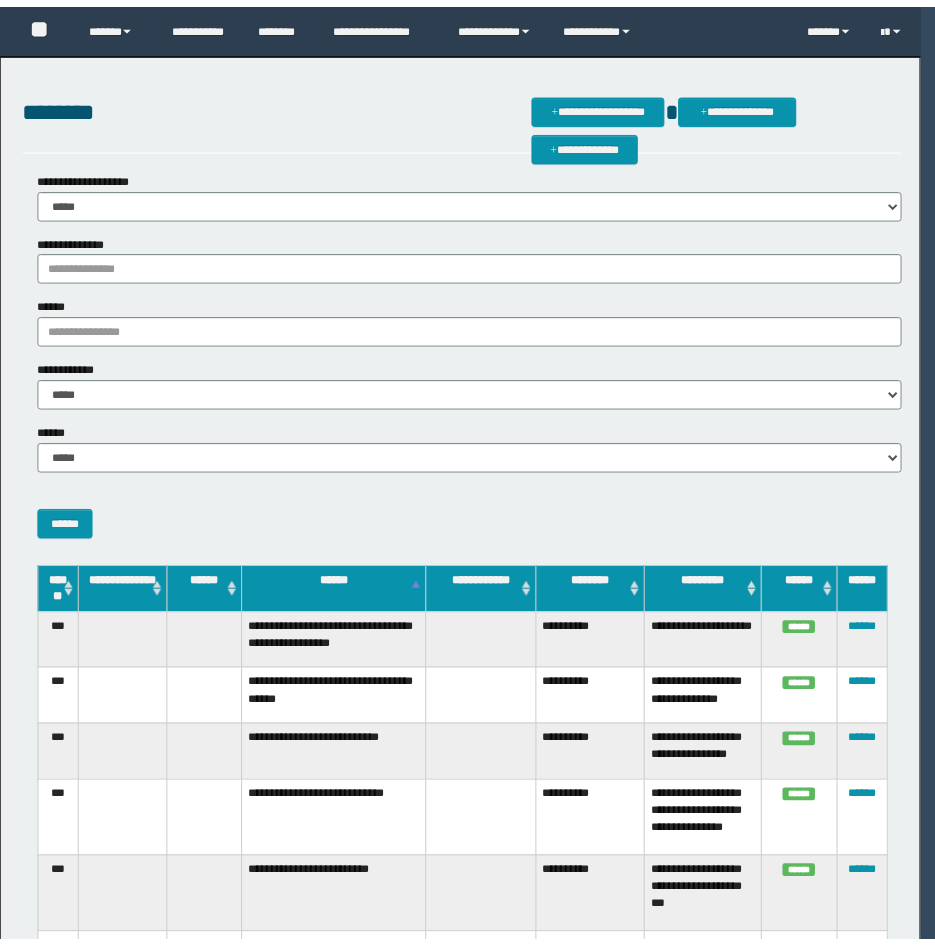 scroll, scrollTop: 0, scrollLeft: 0, axis: both 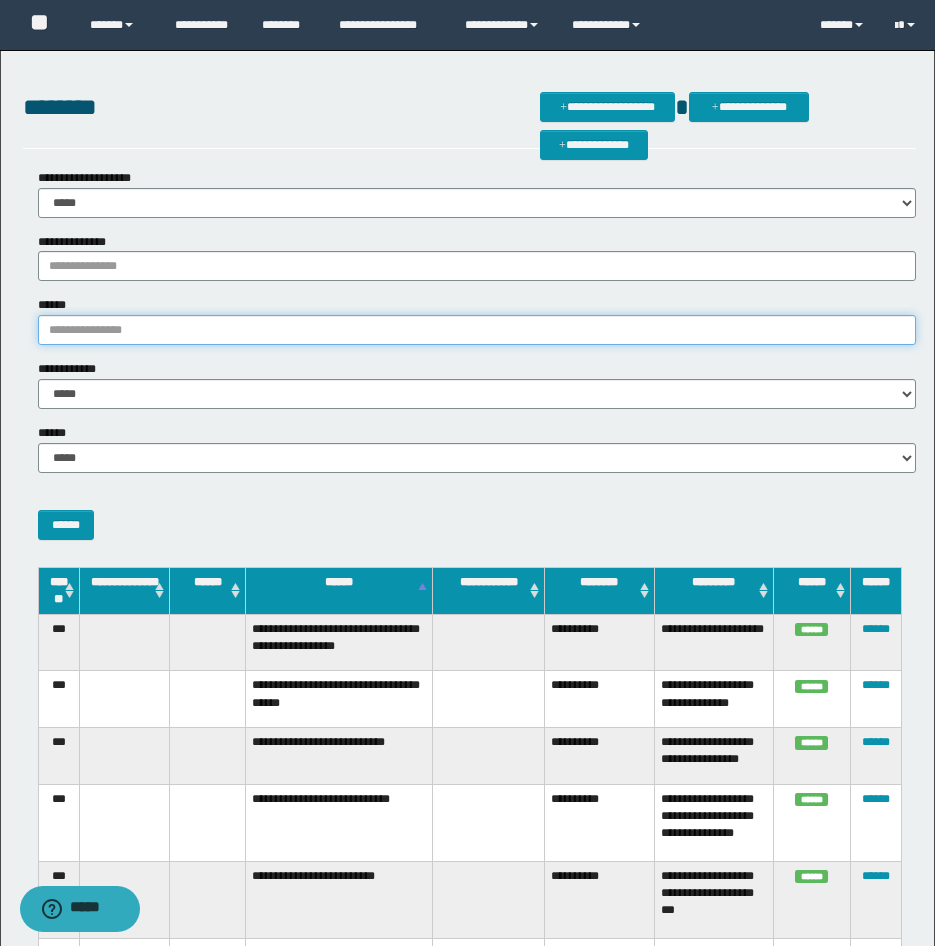 click on "******" at bounding box center [477, 330] 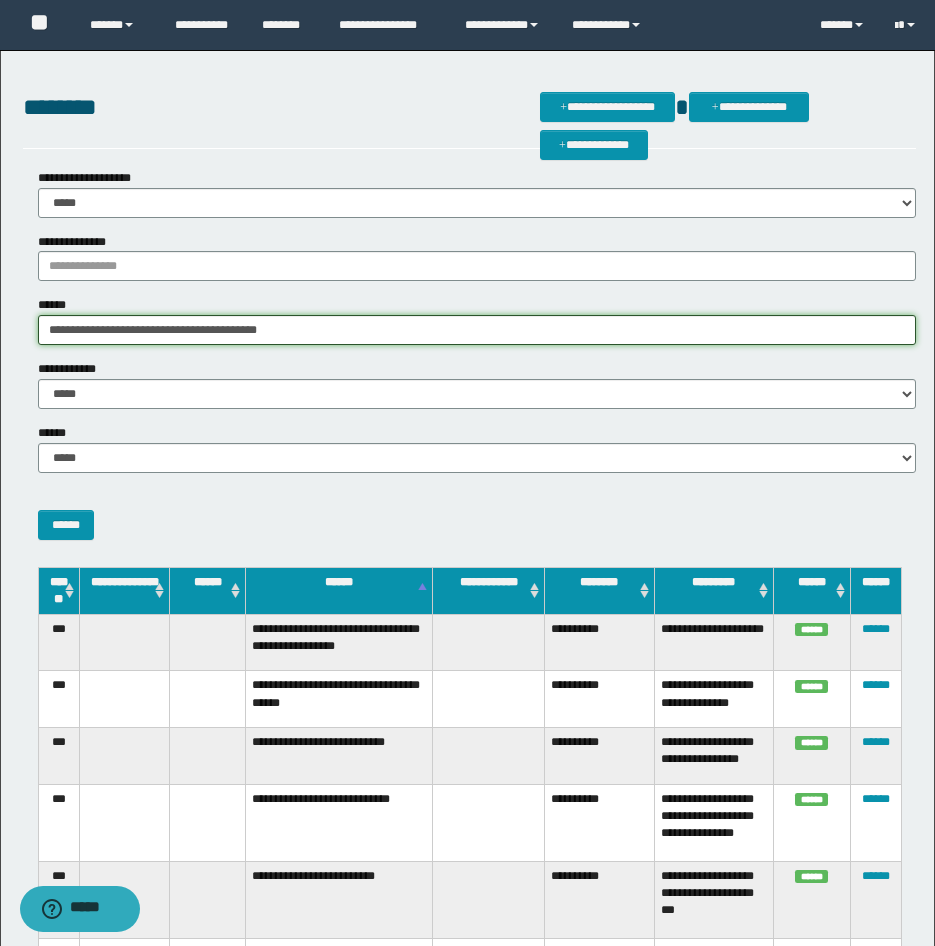 type on "**********" 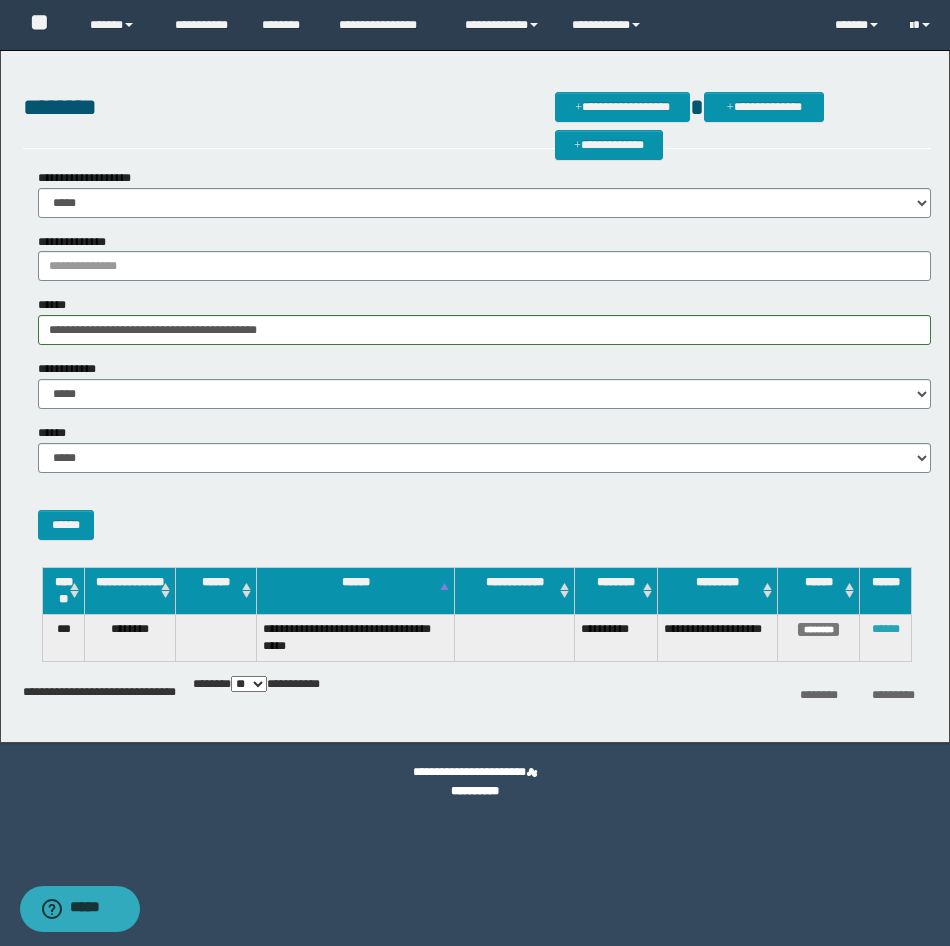 click on "******" at bounding box center (886, 629) 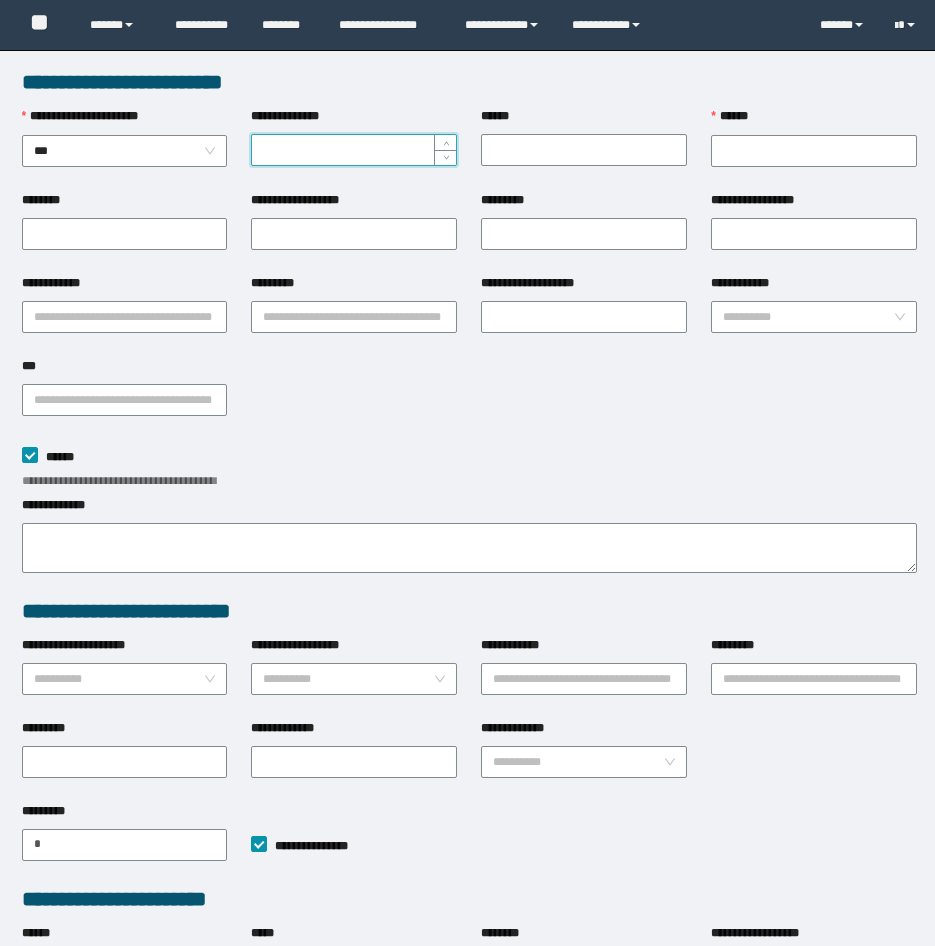 scroll, scrollTop: 0, scrollLeft: 0, axis: both 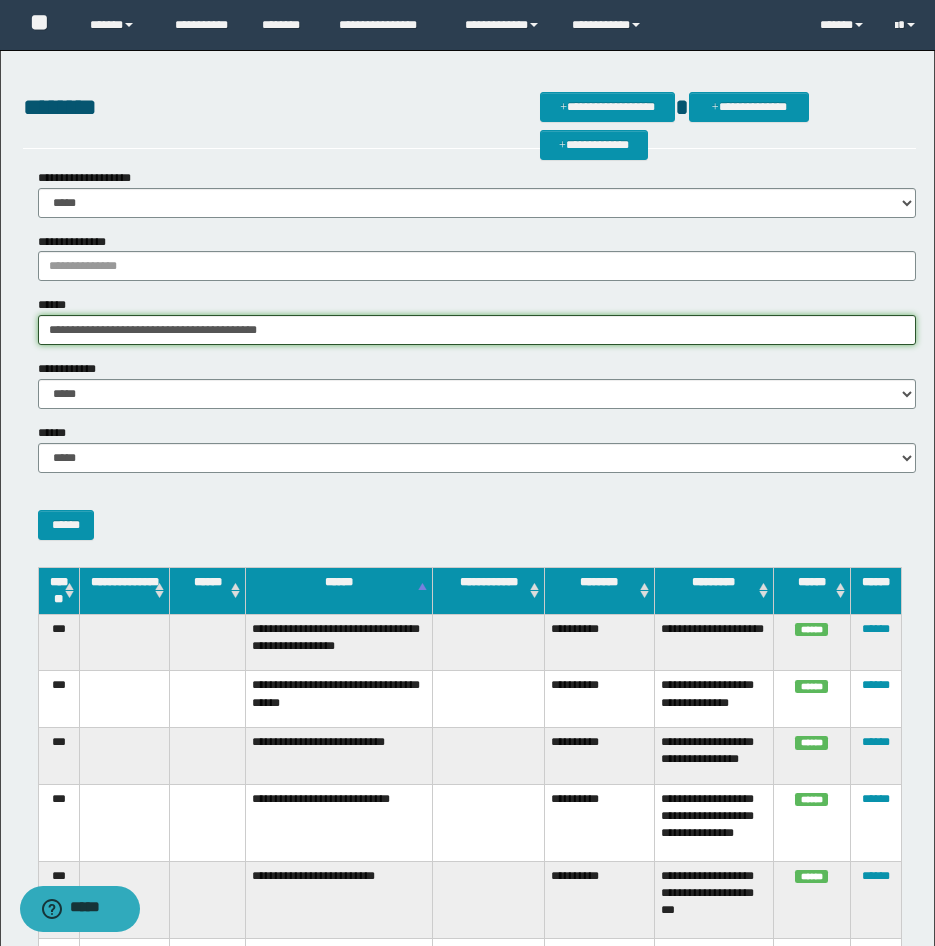 drag, startPoint x: 334, startPoint y: 325, endPoint x: -5, endPoint y: 349, distance: 339.8485 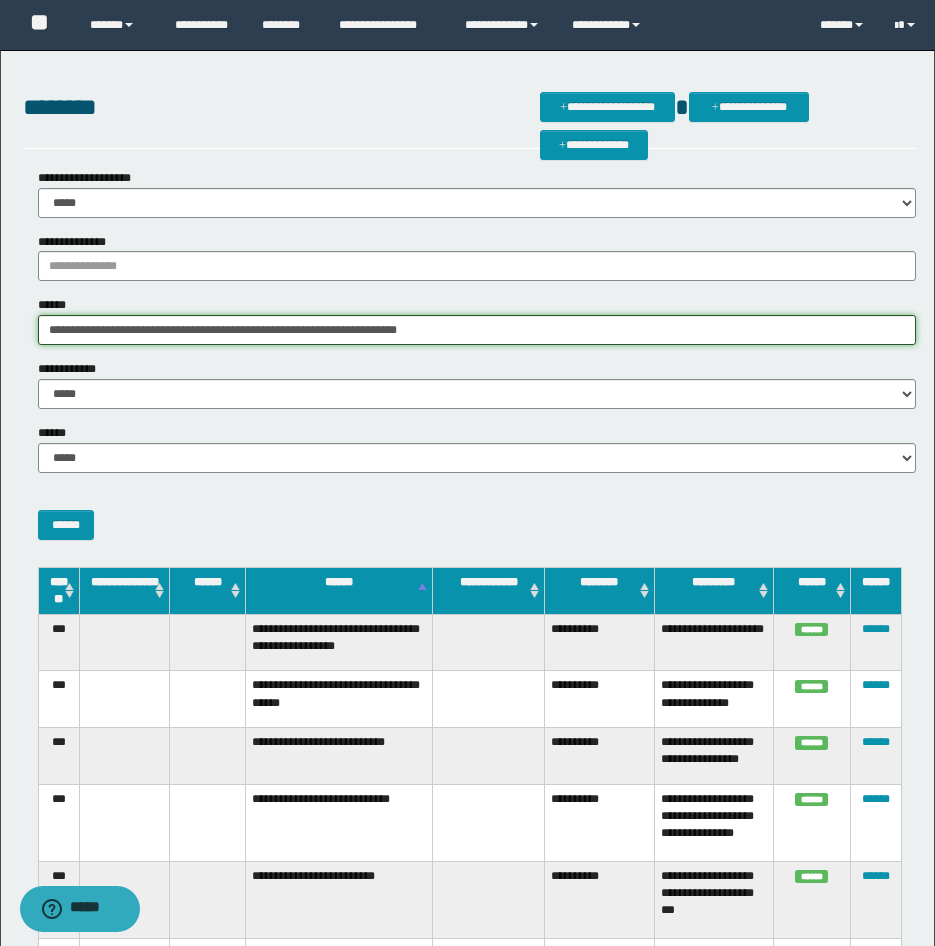 type on "**********" 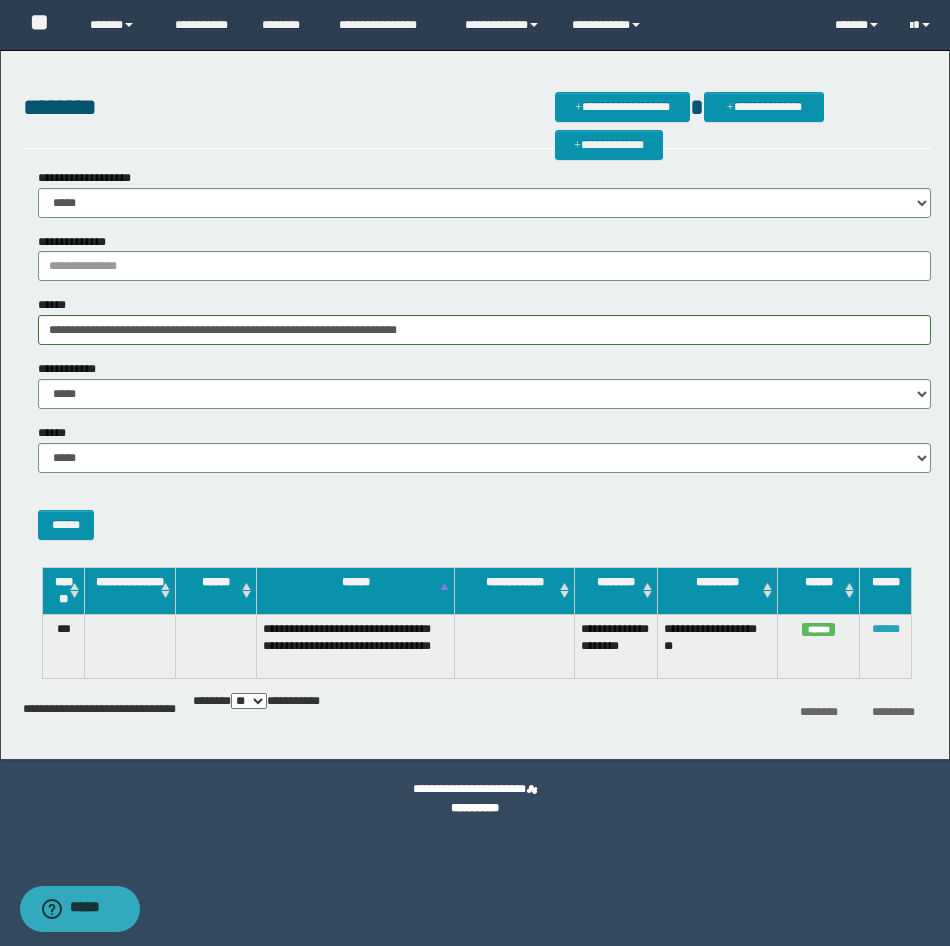 drag, startPoint x: 880, startPoint y: 628, endPoint x: 854, endPoint y: 633, distance: 26.476404 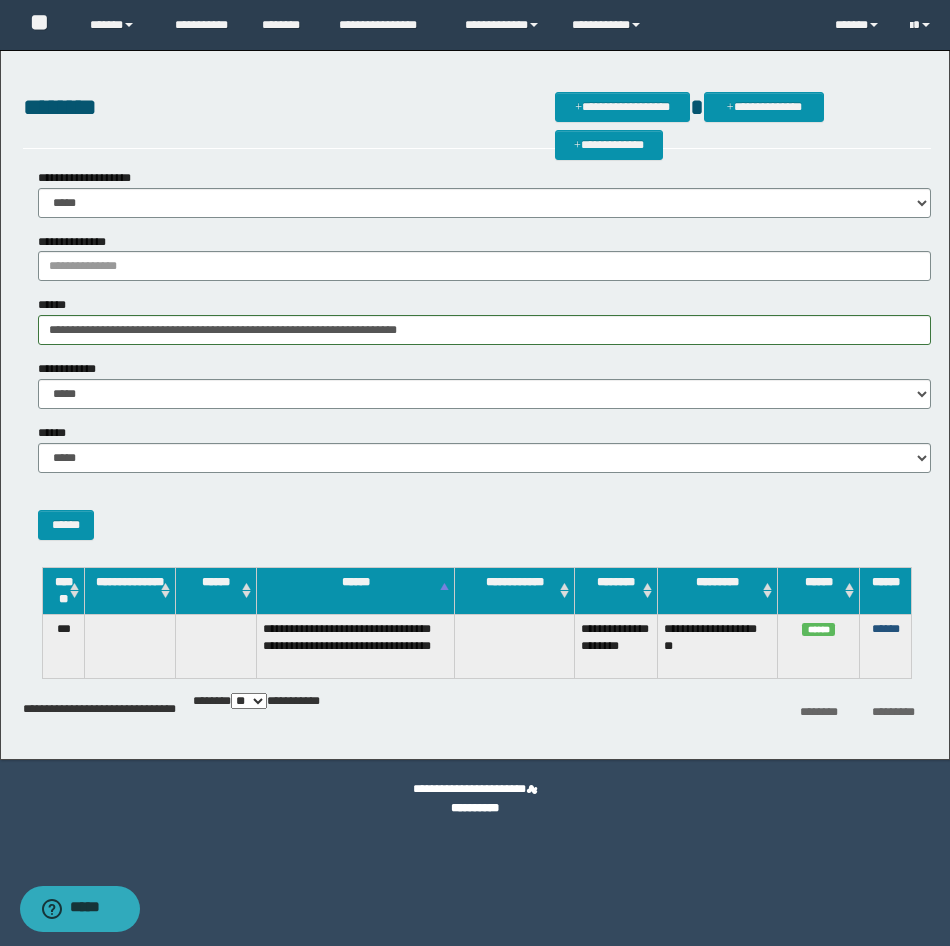 click on "******" at bounding box center [886, 629] 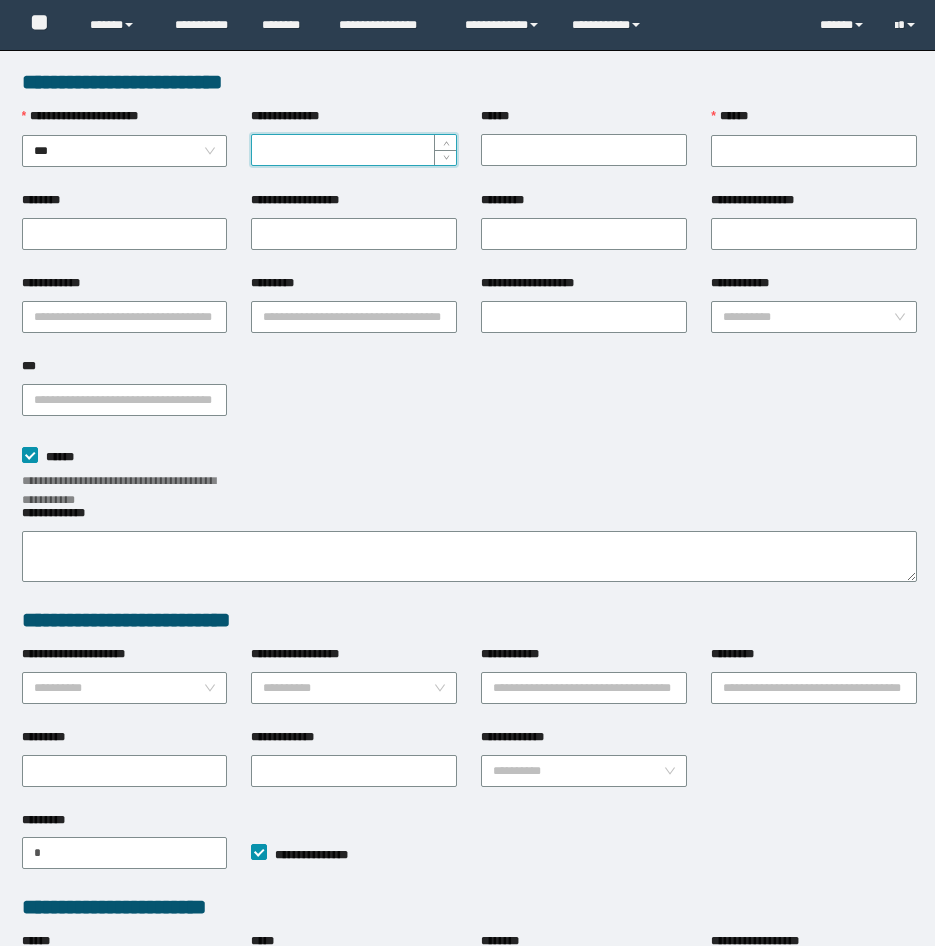 scroll, scrollTop: 0, scrollLeft: 0, axis: both 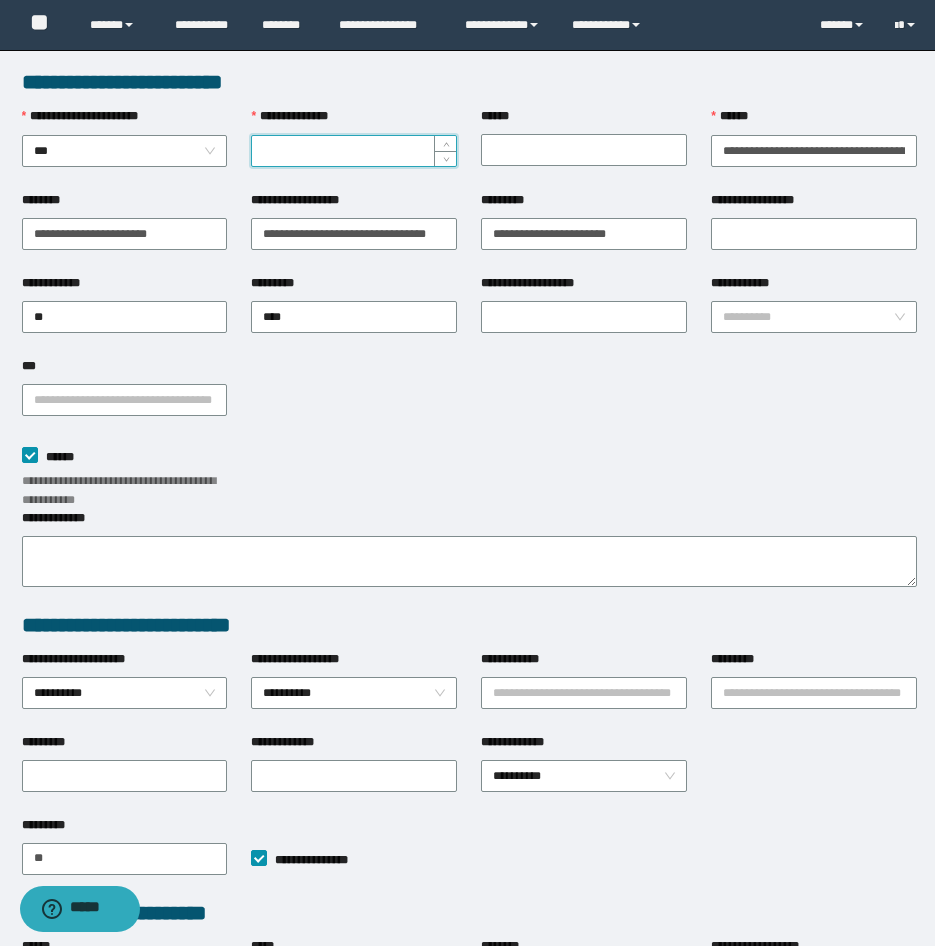 click on "**********" at bounding box center [354, 151] 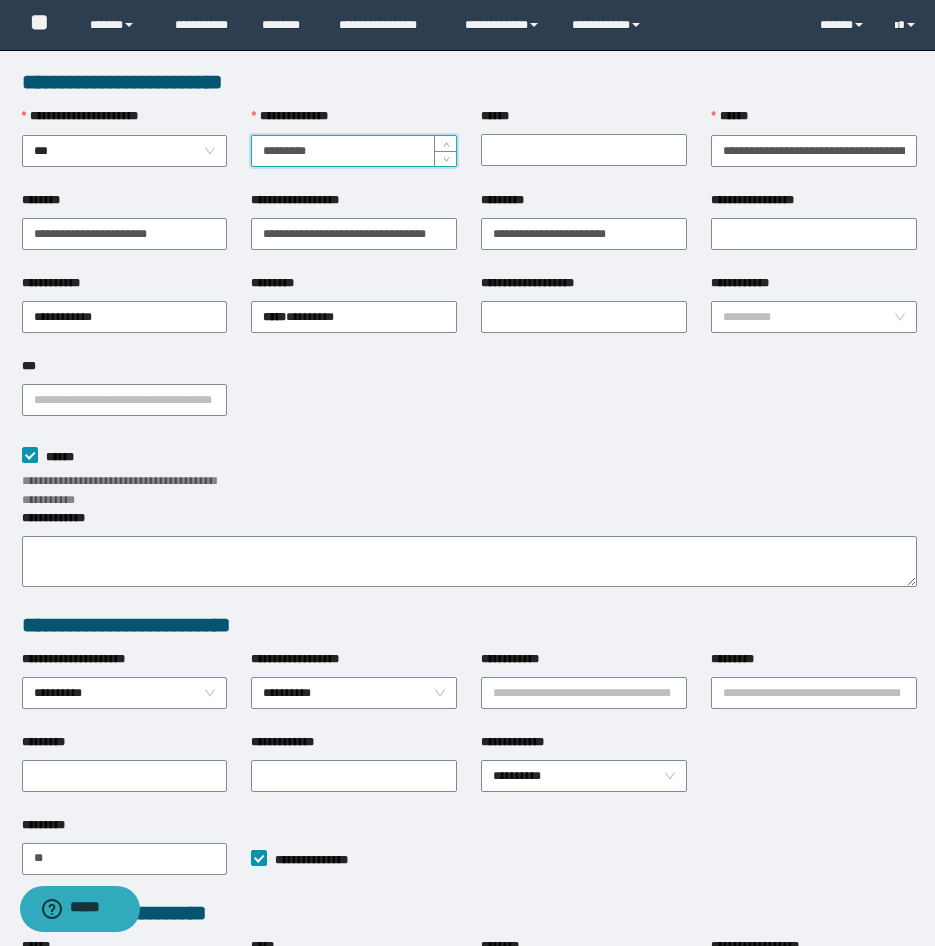 scroll, scrollTop: 284, scrollLeft: 0, axis: vertical 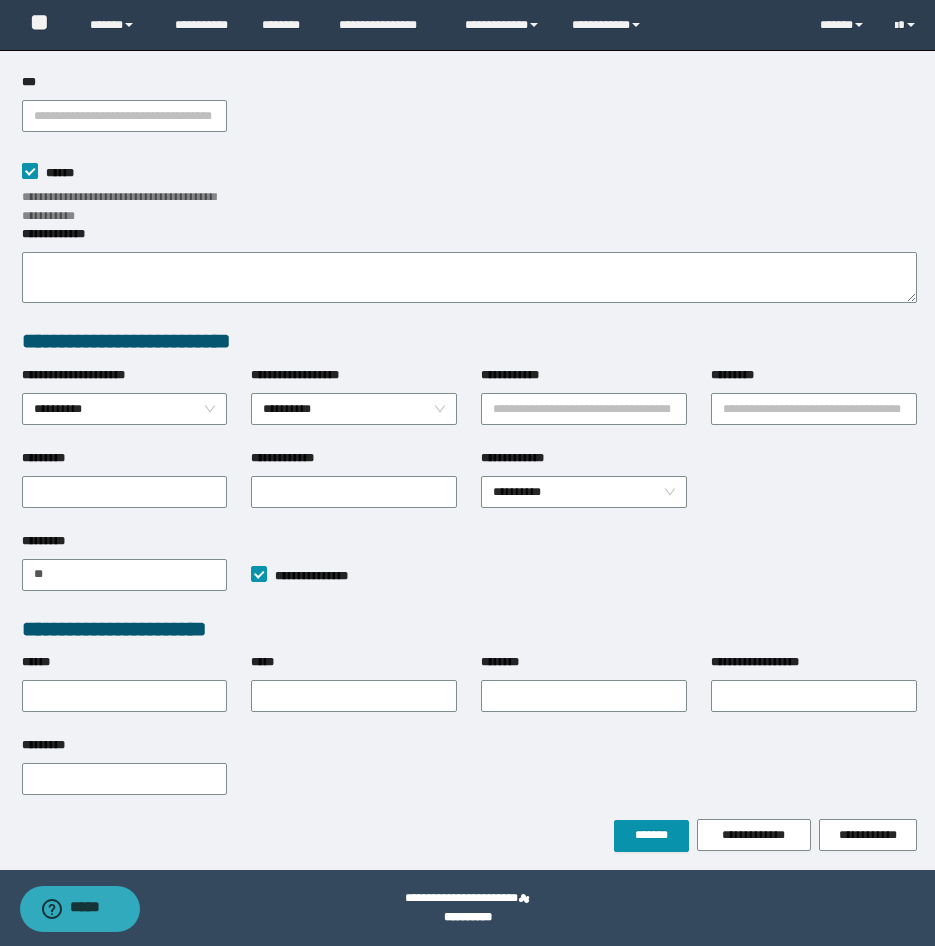 type on "*********" 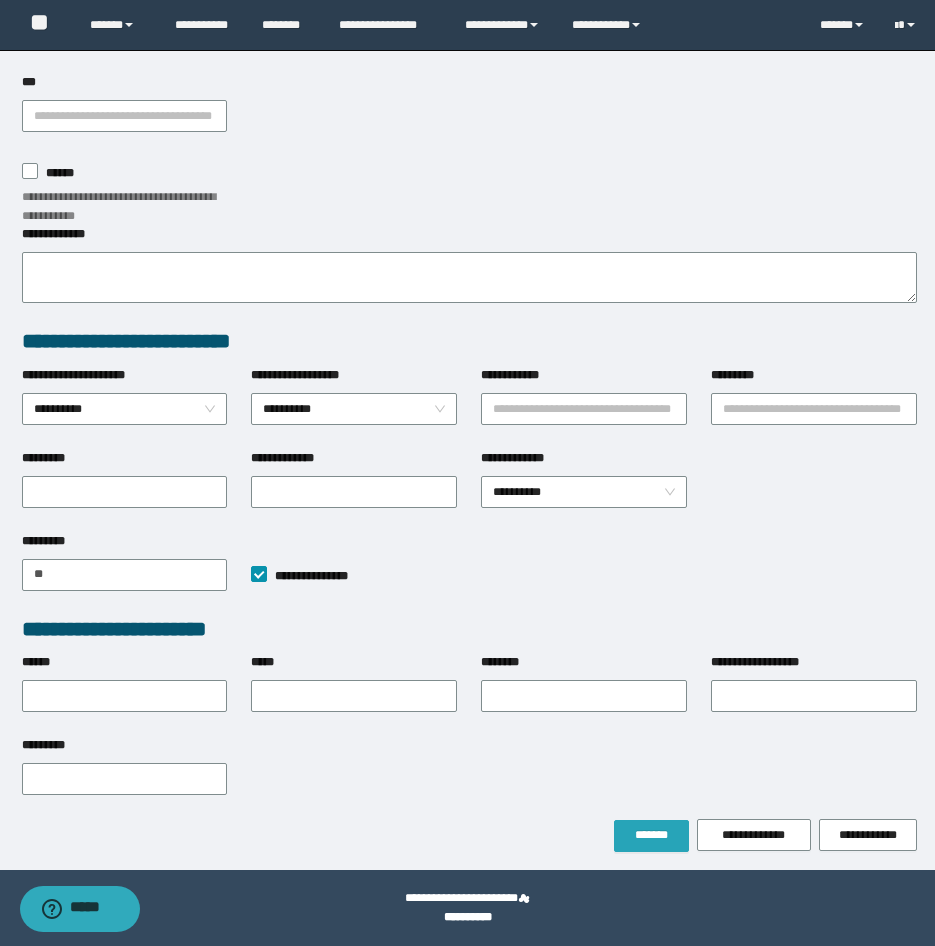 click on "*******" at bounding box center (651, 836) 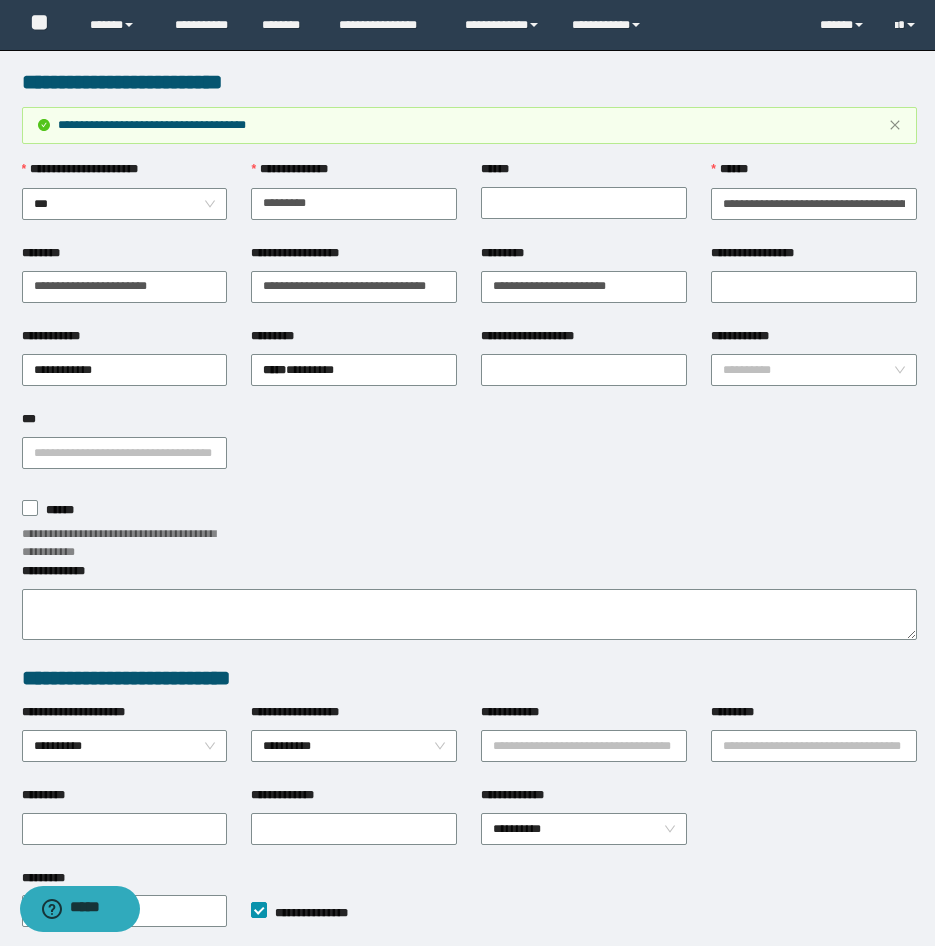 scroll, scrollTop: 284, scrollLeft: 0, axis: vertical 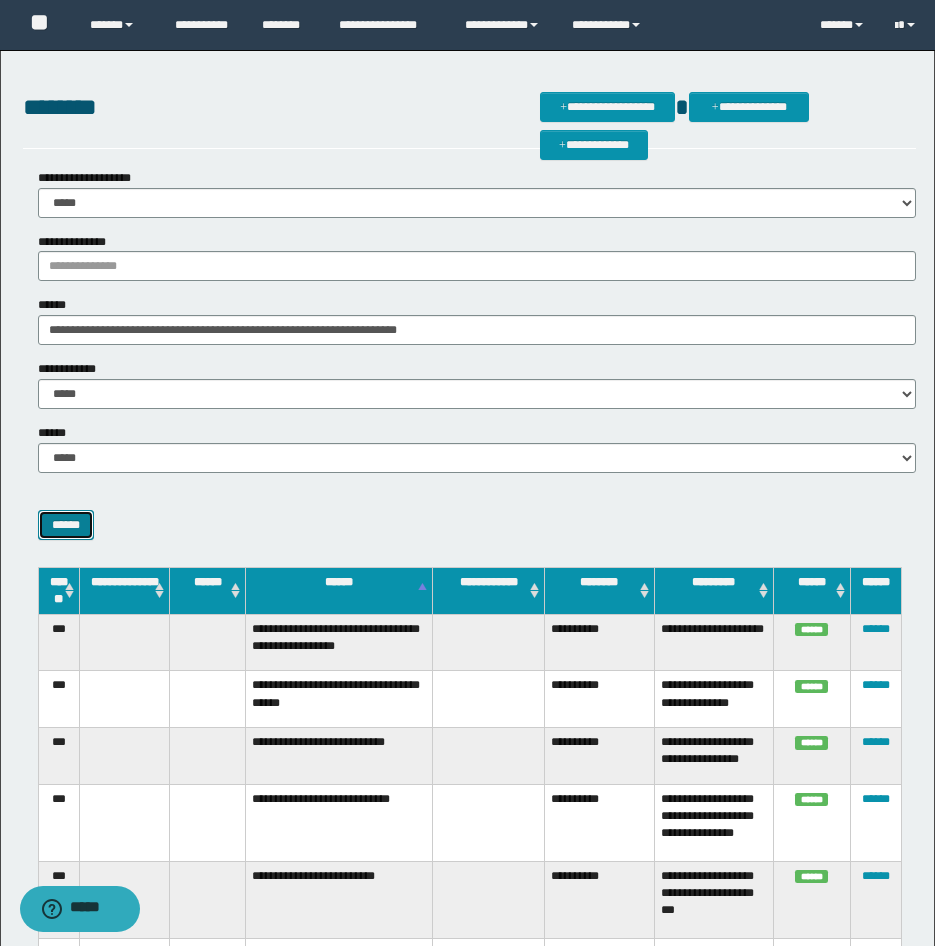 click on "******" at bounding box center (66, 525) 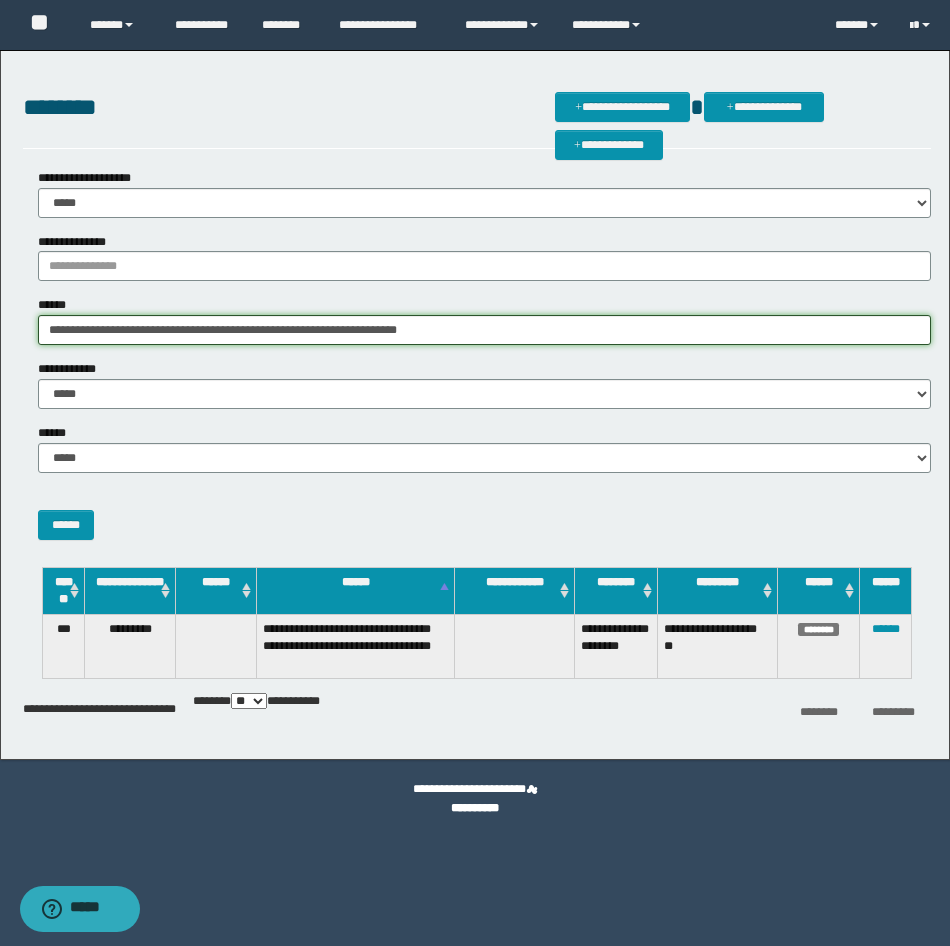 drag, startPoint x: 456, startPoint y: 330, endPoint x: -4, endPoint y: 354, distance: 460.62567 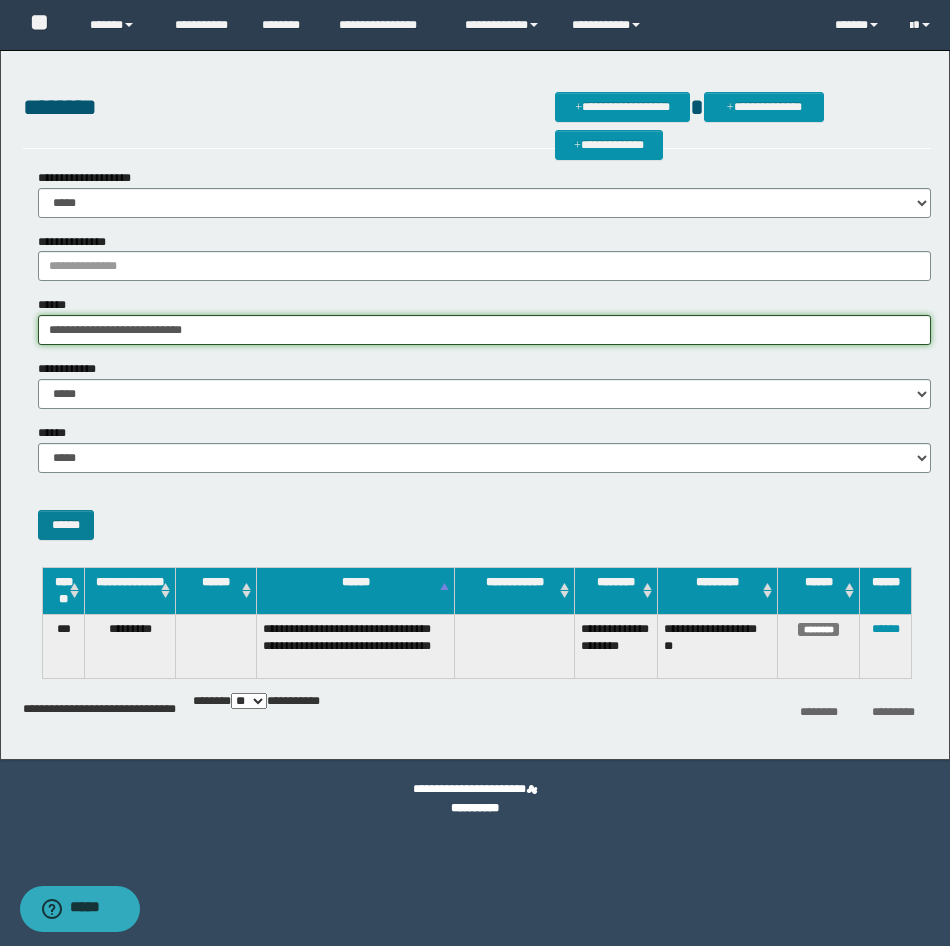 type on "**********" 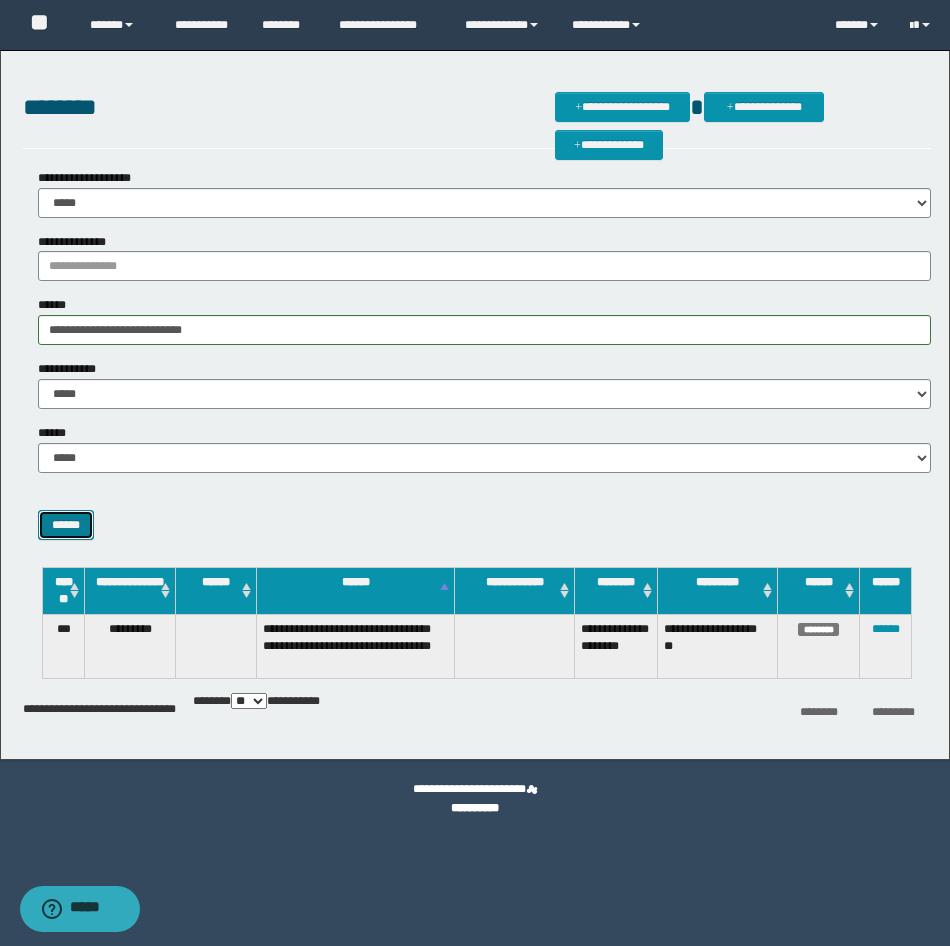 click on "******" at bounding box center [66, 525] 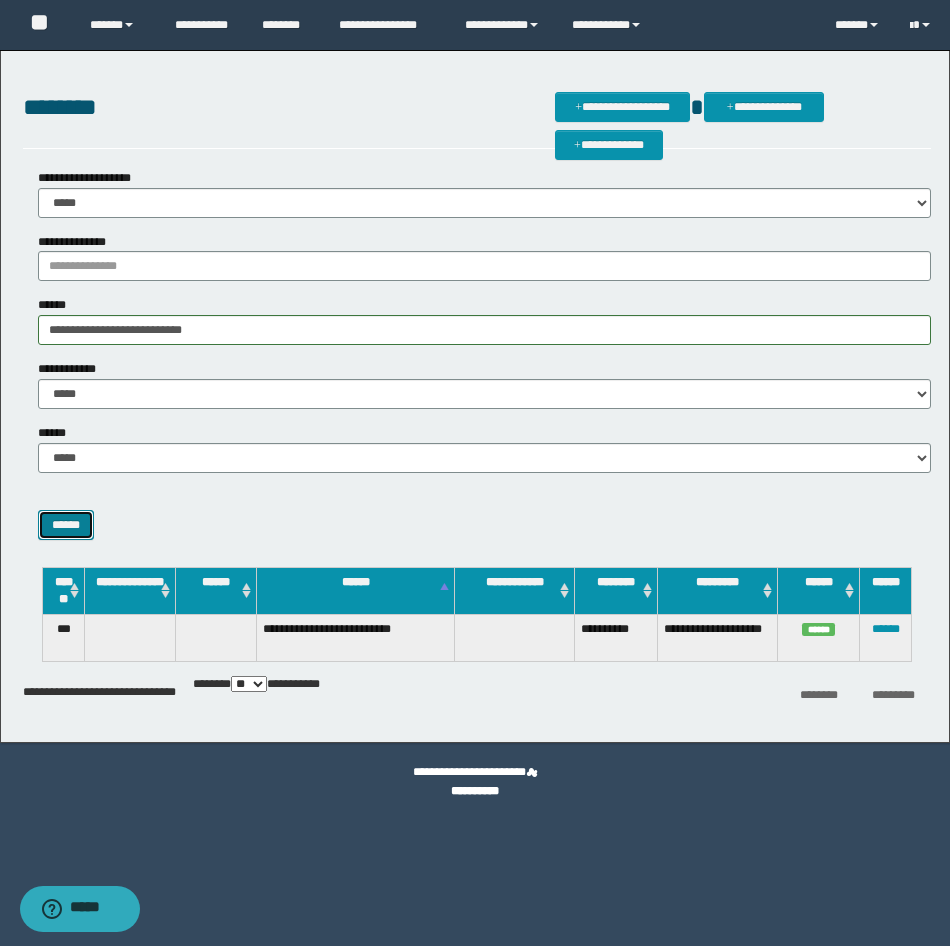 click on "******" at bounding box center (66, 525) 